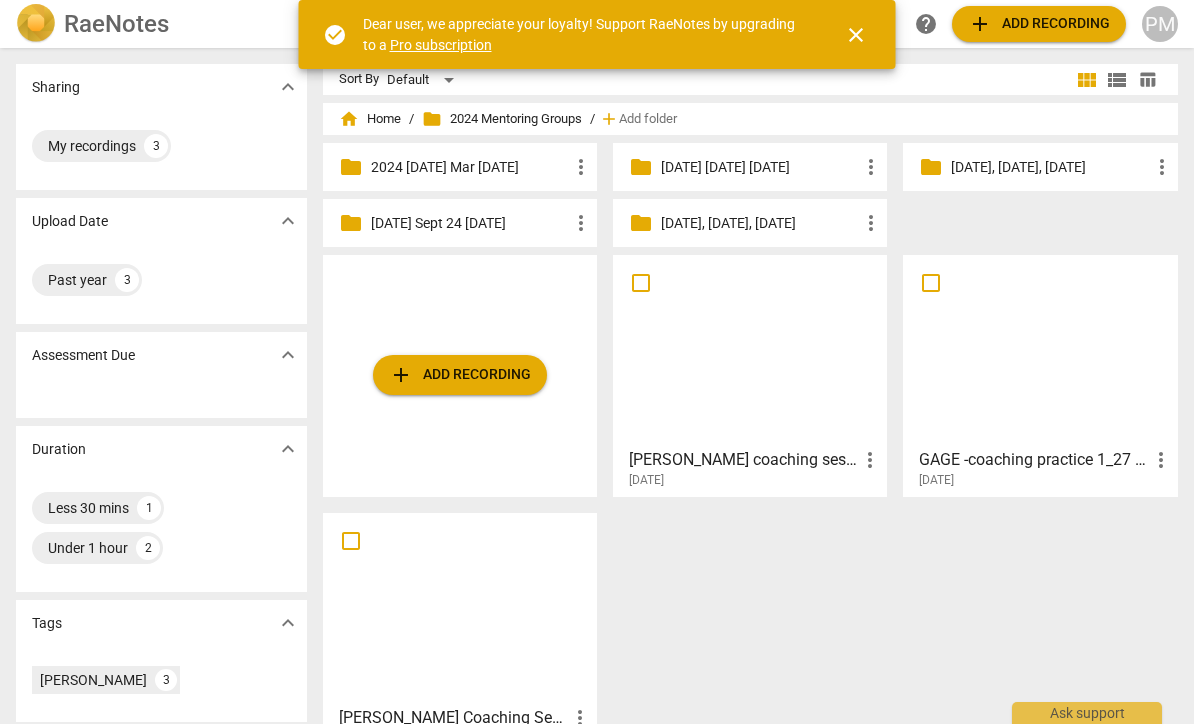 scroll, scrollTop: 0, scrollLeft: 0, axis: both 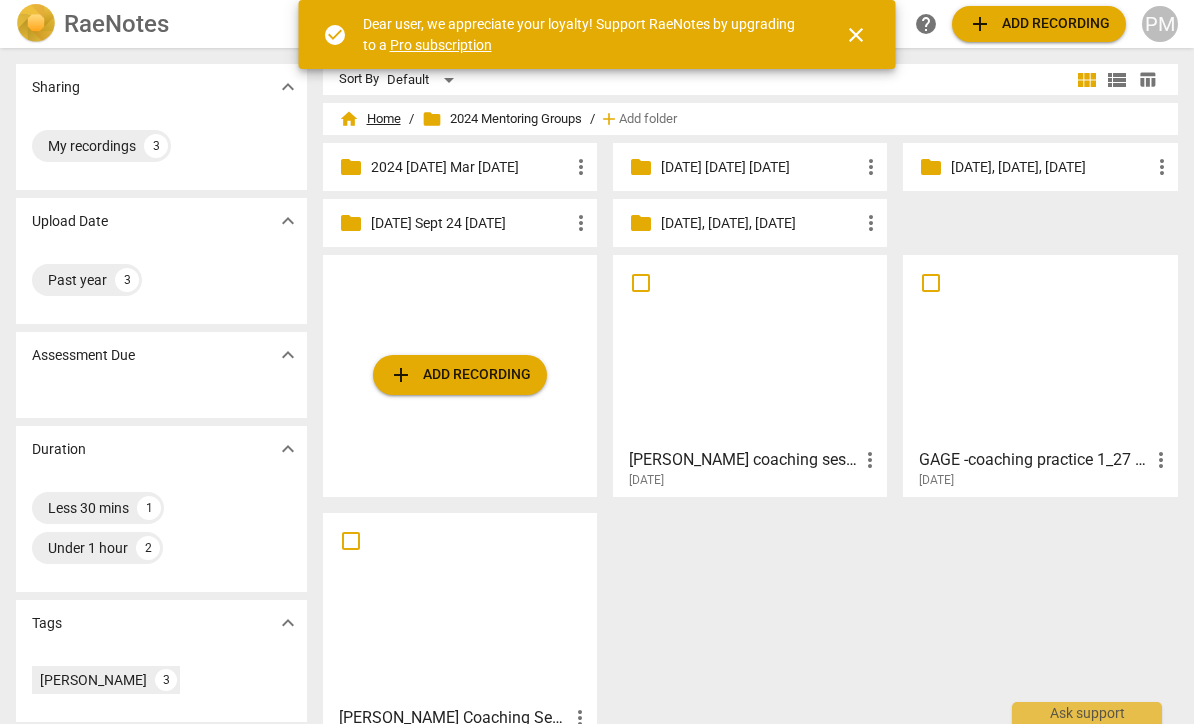 click on "home Home" at bounding box center (370, 119) 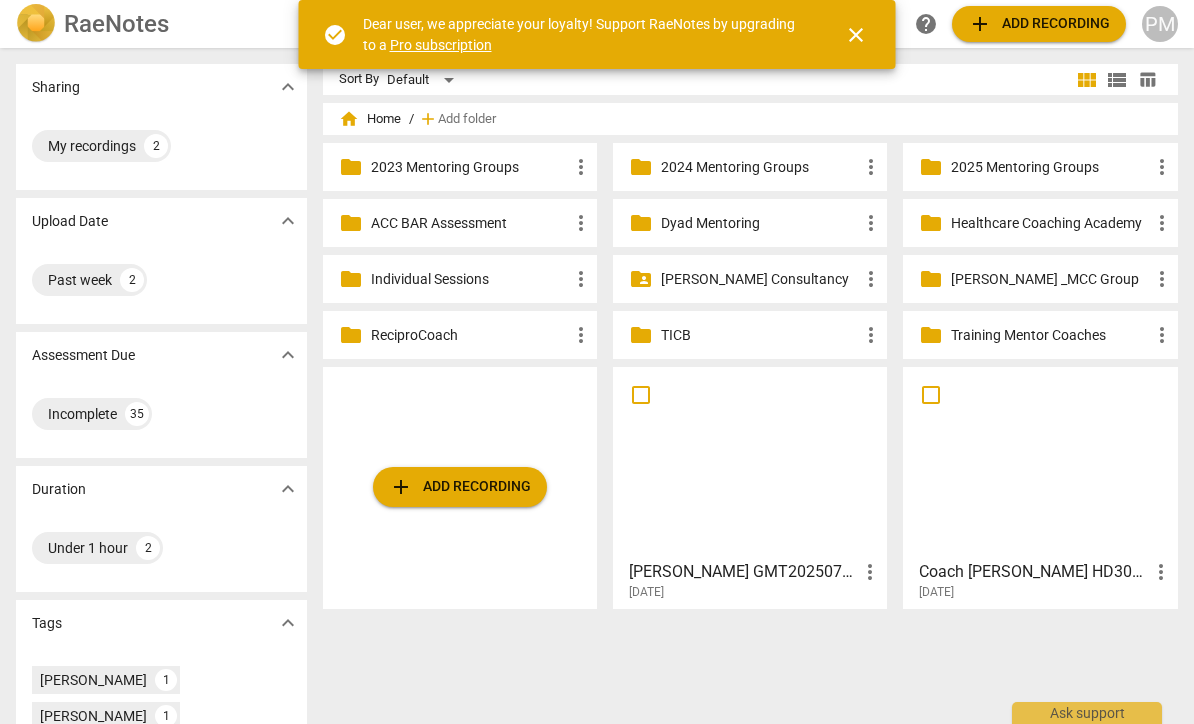 click on "close" at bounding box center (856, 35) 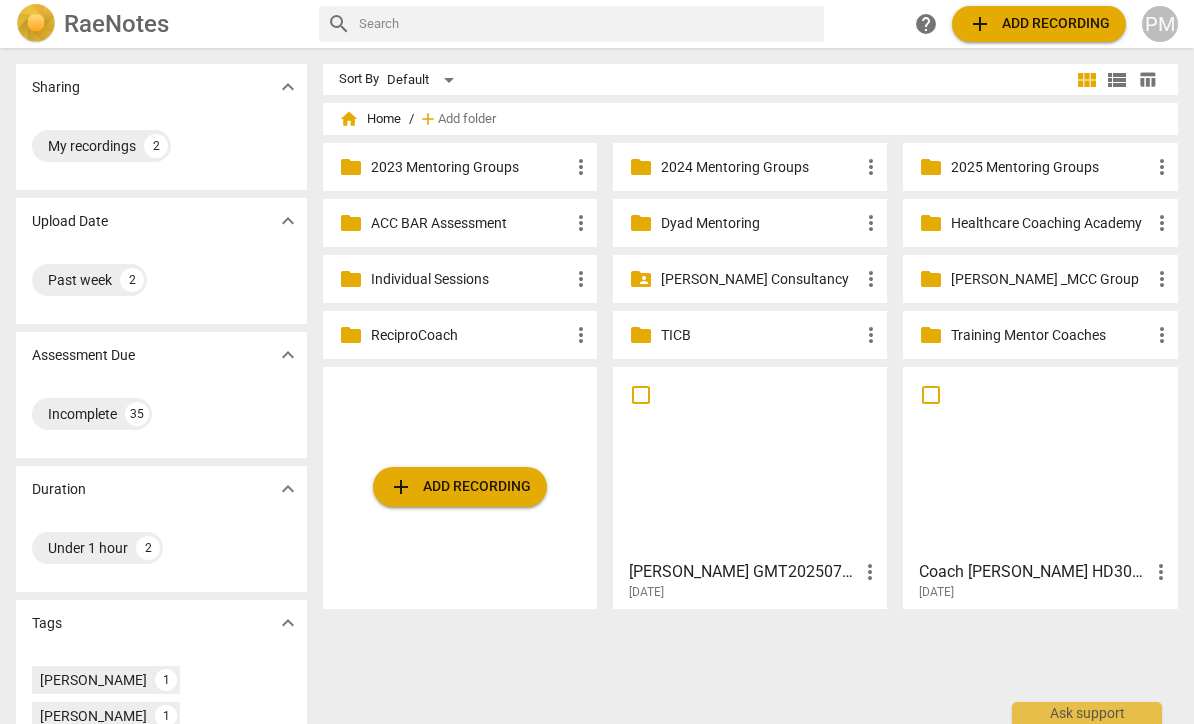 click on "add   Add recording" at bounding box center (460, 487) 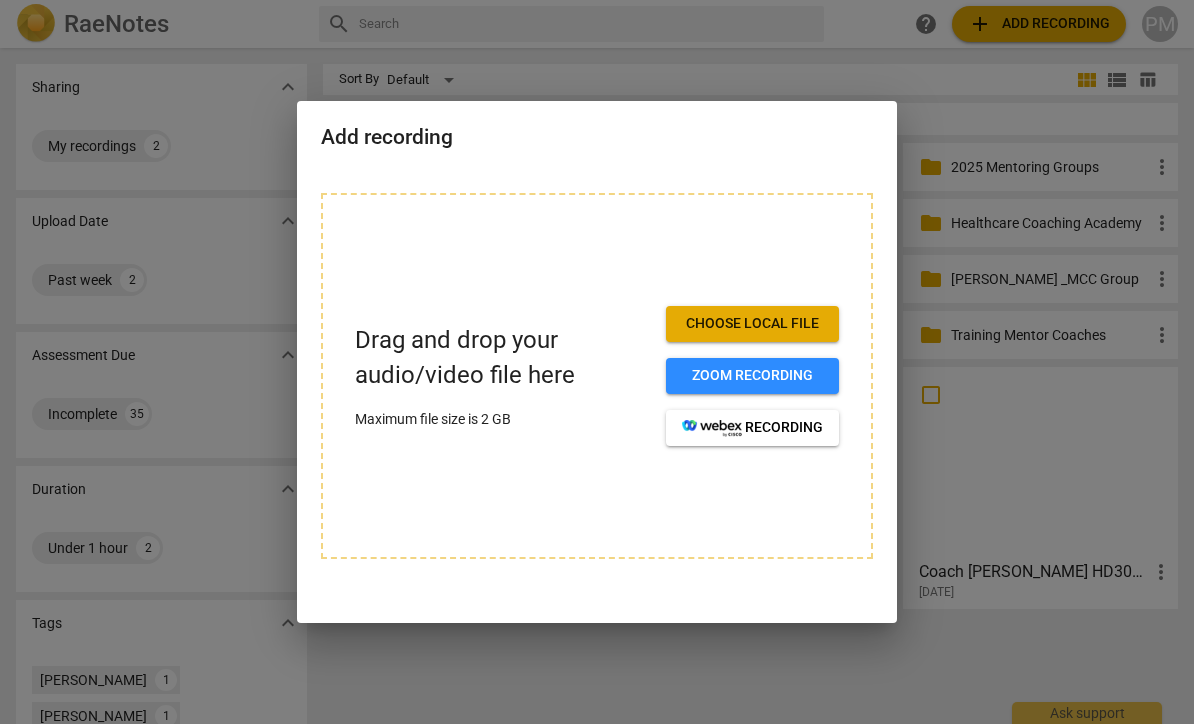 click on "Choose local file" at bounding box center (752, 324) 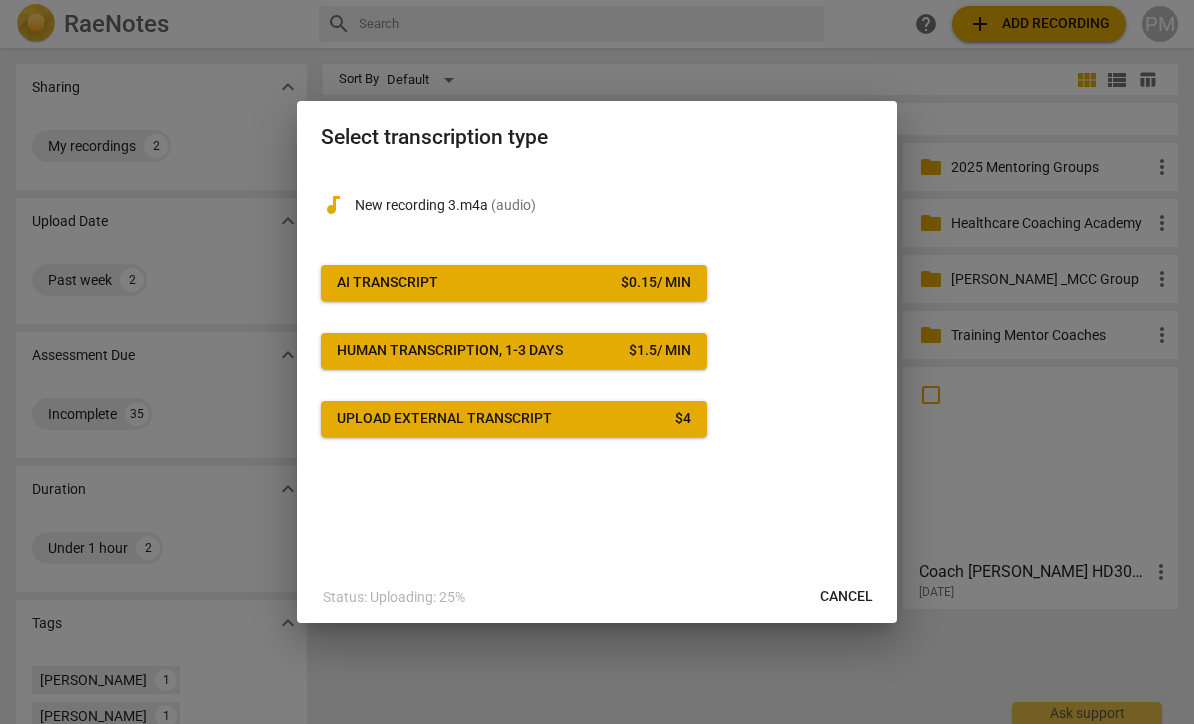 click on "AI Transcript $ 0.15  / min" at bounding box center (514, 283) 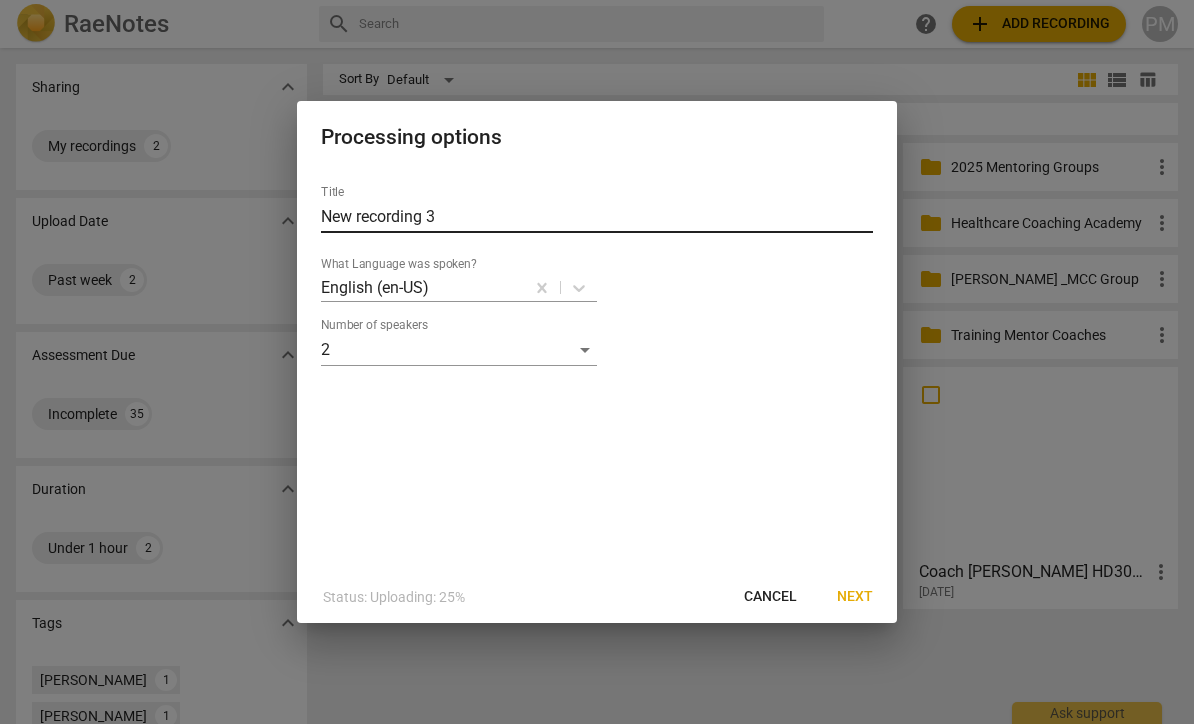 click on "New recording 3" at bounding box center (597, 217) 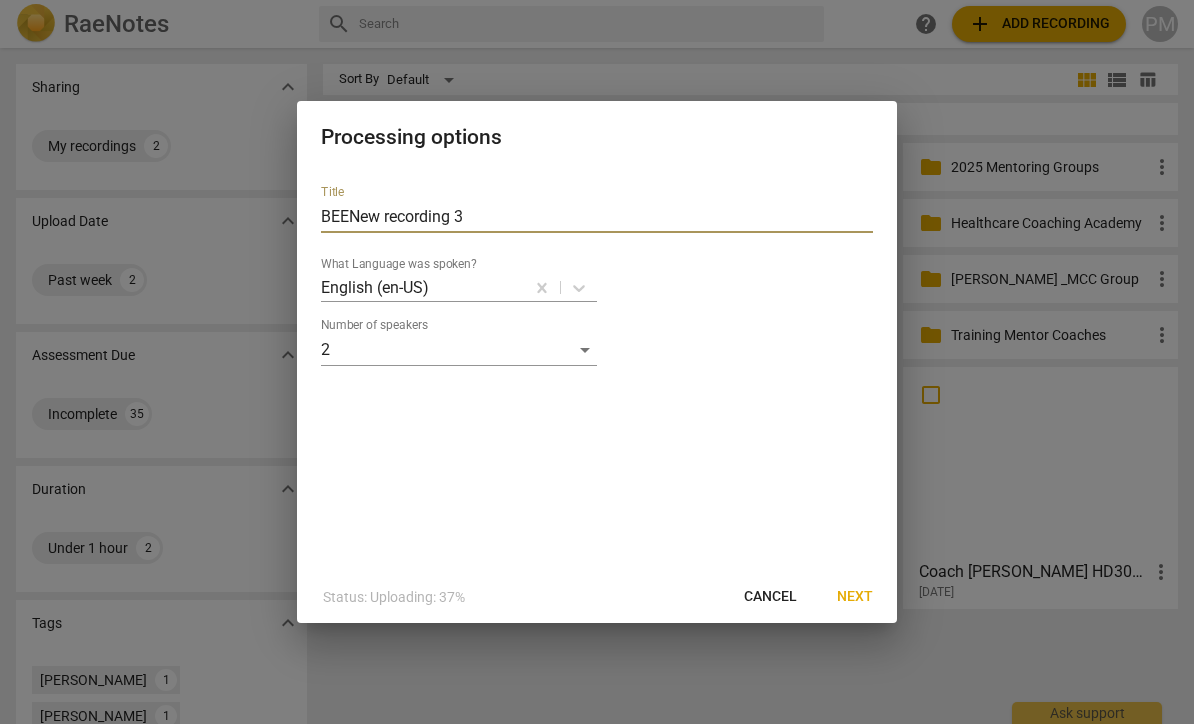 type on "BEE New recording 3" 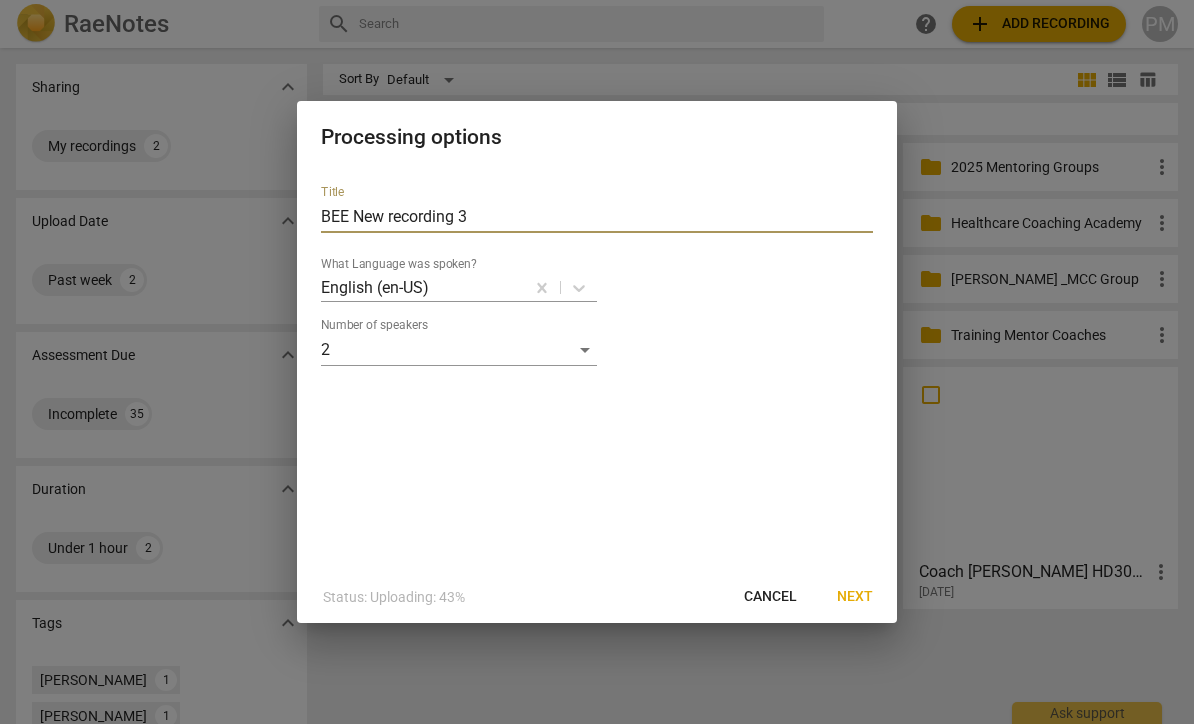 click on "Next" at bounding box center (855, 597) 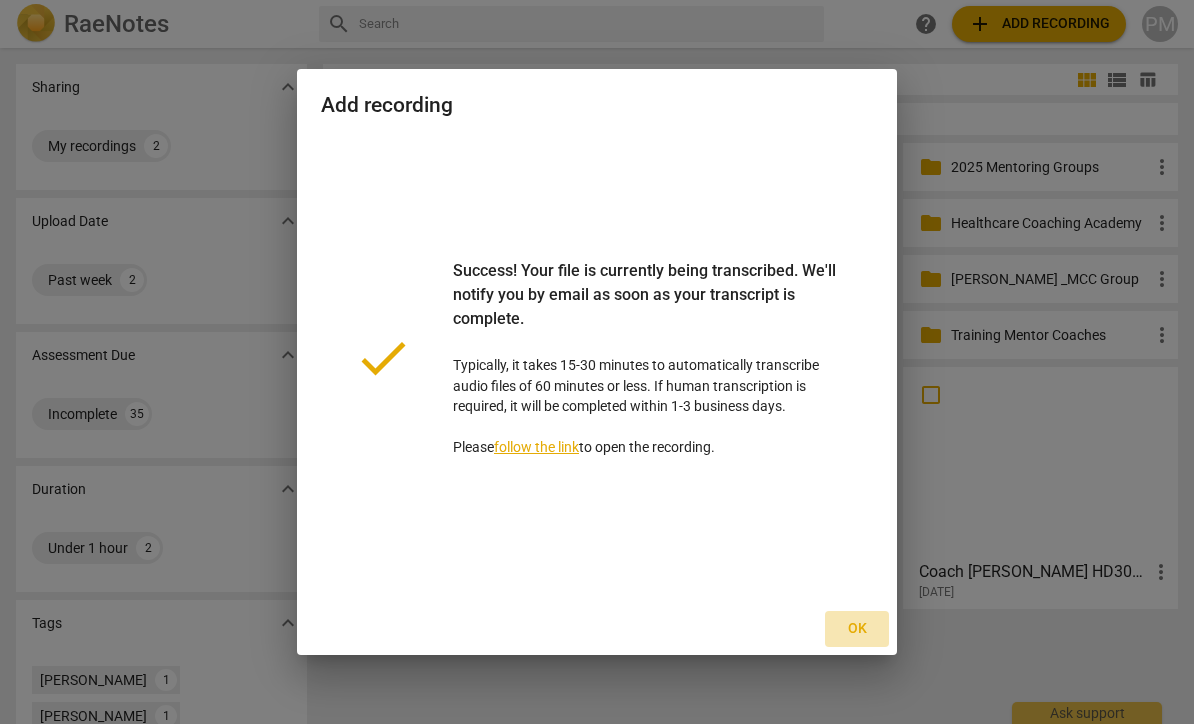 click on "Ok" at bounding box center [857, 629] 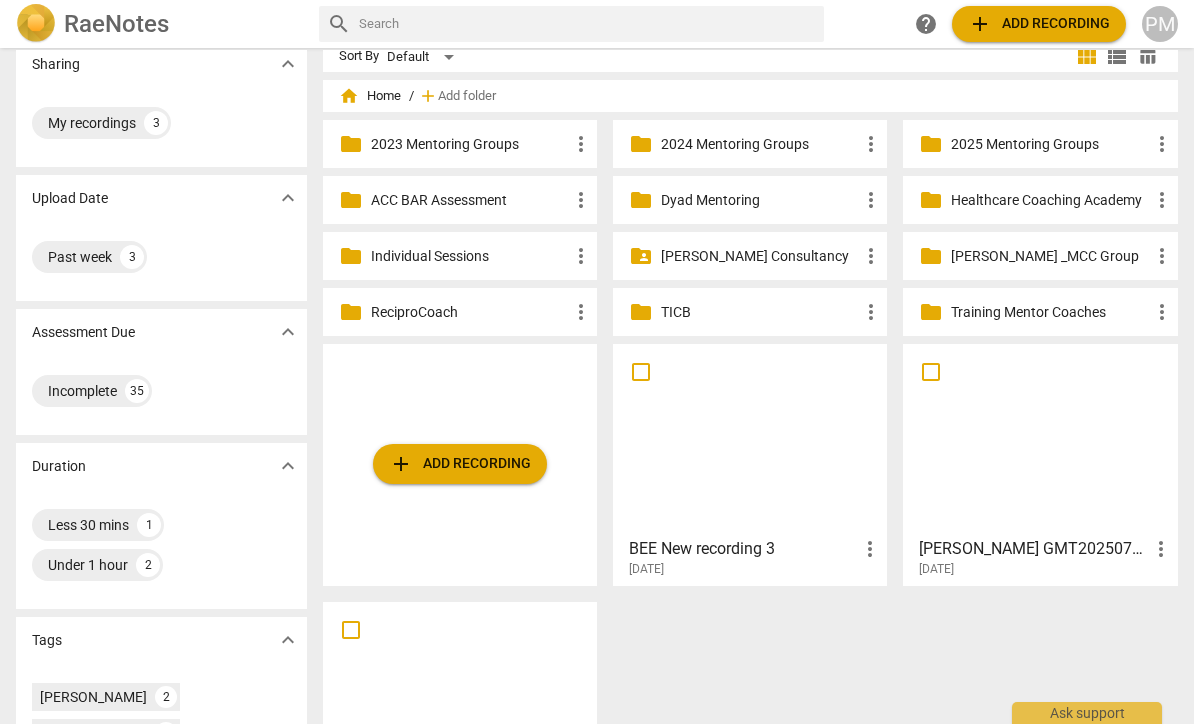 scroll, scrollTop: 22, scrollLeft: 0, axis: vertical 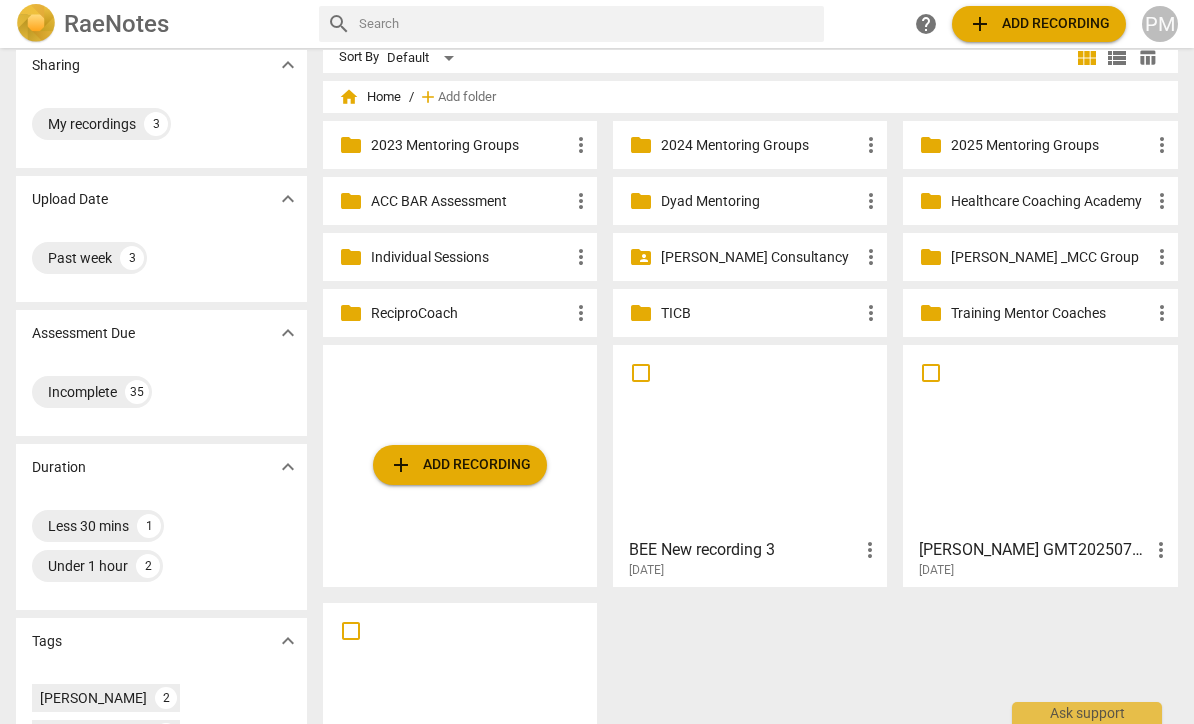 click on "folder ACC BAR Assessment more_vert" at bounding box center (460, 201) 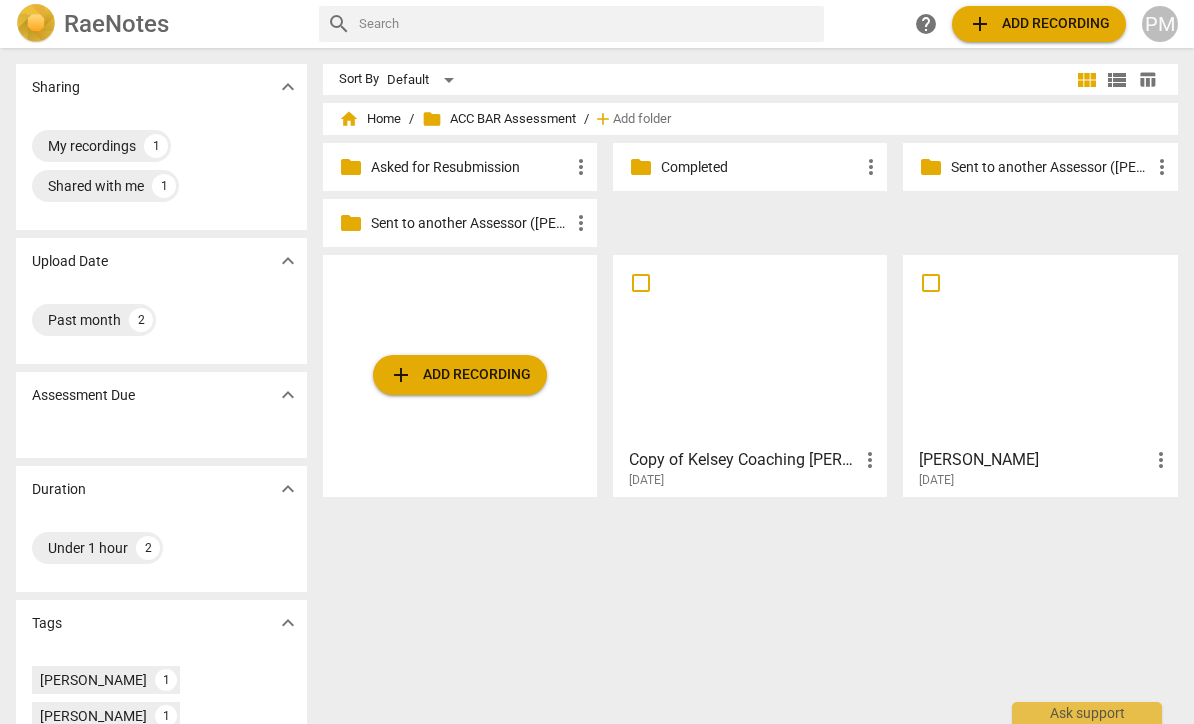 click at bounding box center (1040, 350) 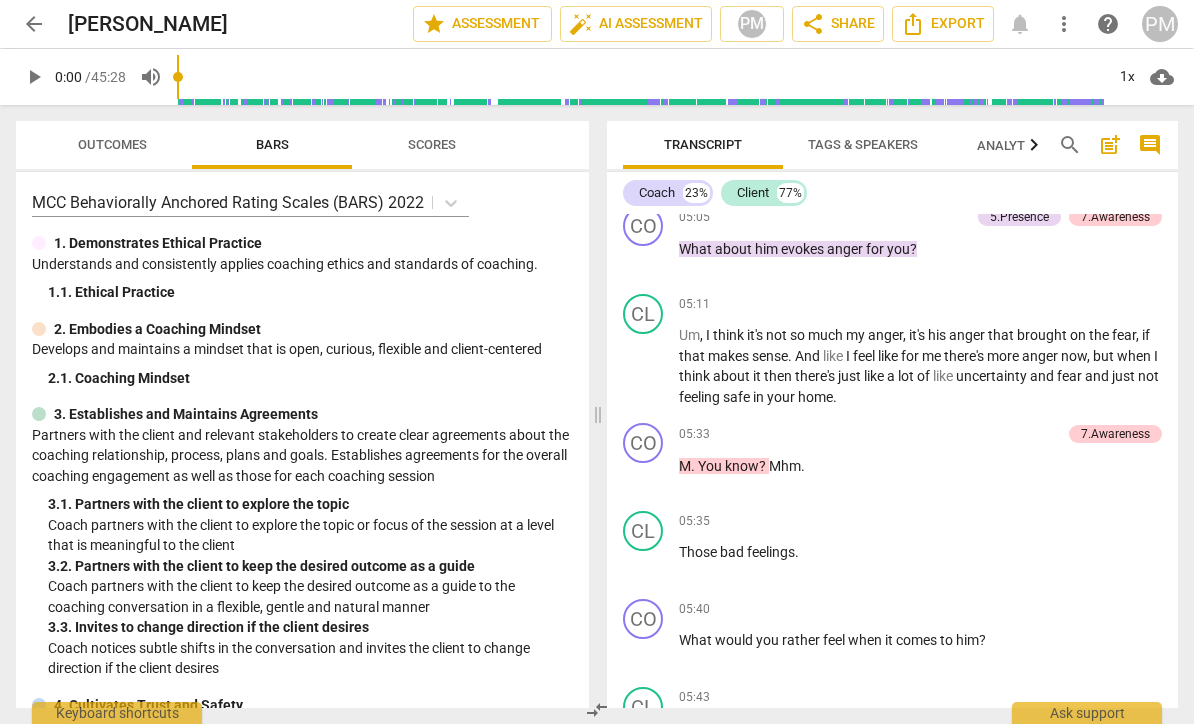 scroll, scrollTop: 2283, scrollLeft: 0, axis: vertical 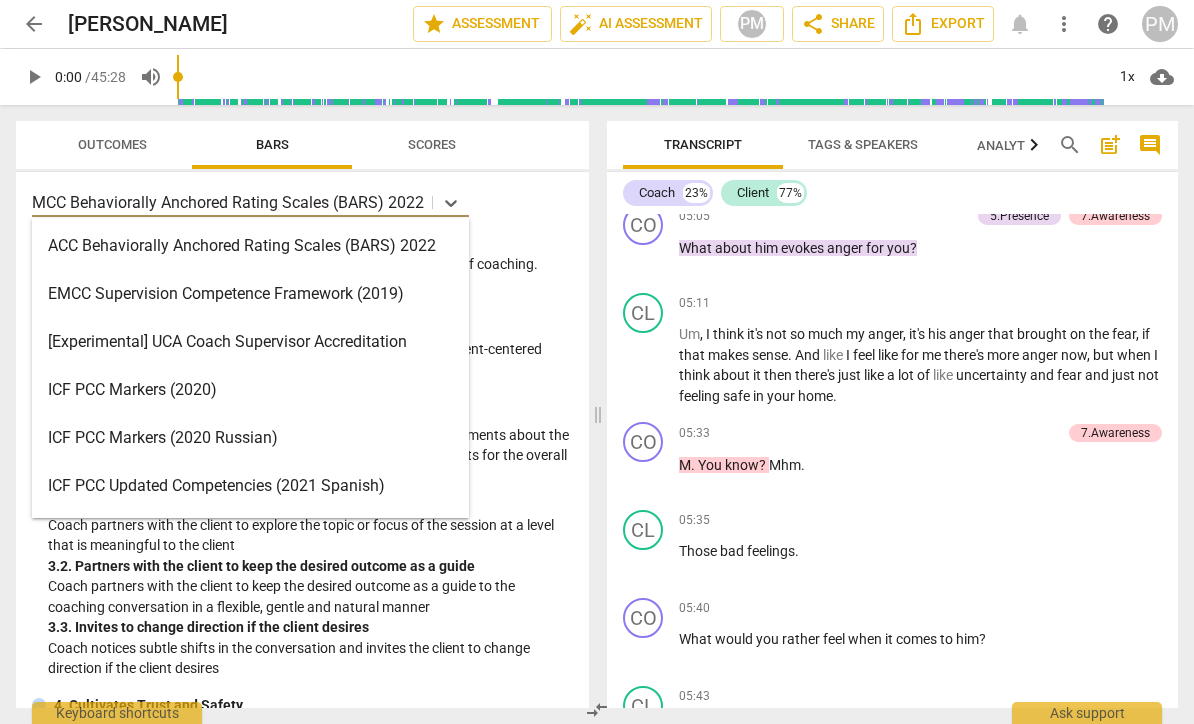 click on "ICF PCC Markers (2020)" at bounding box center (250, 390) 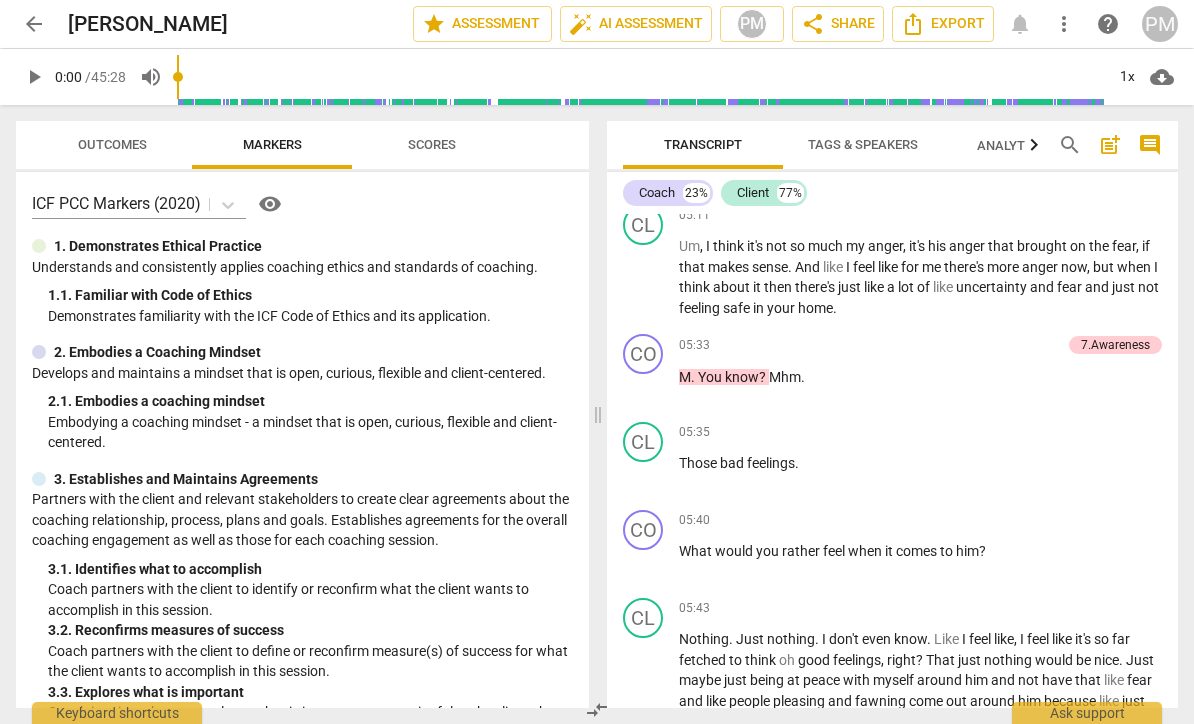 scroll, scrollTop: 2375, scrollLeft: 0, axis: vertical 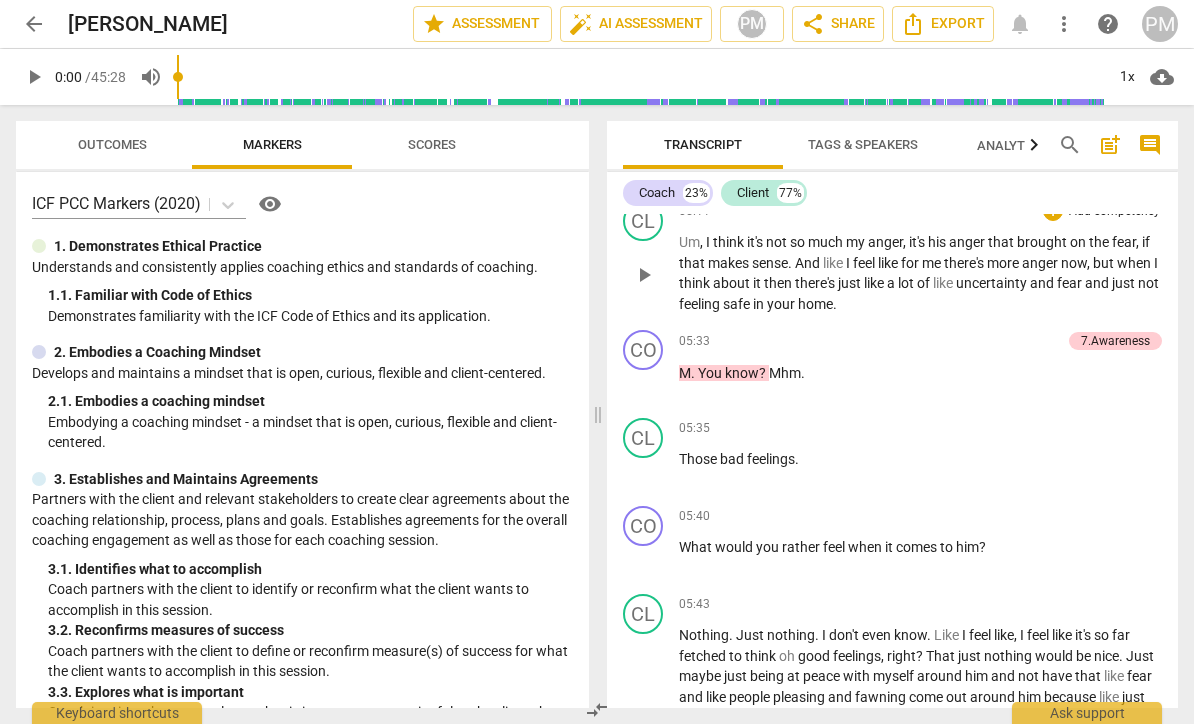 click on "play_arrow" at bounding box center [644, 275] 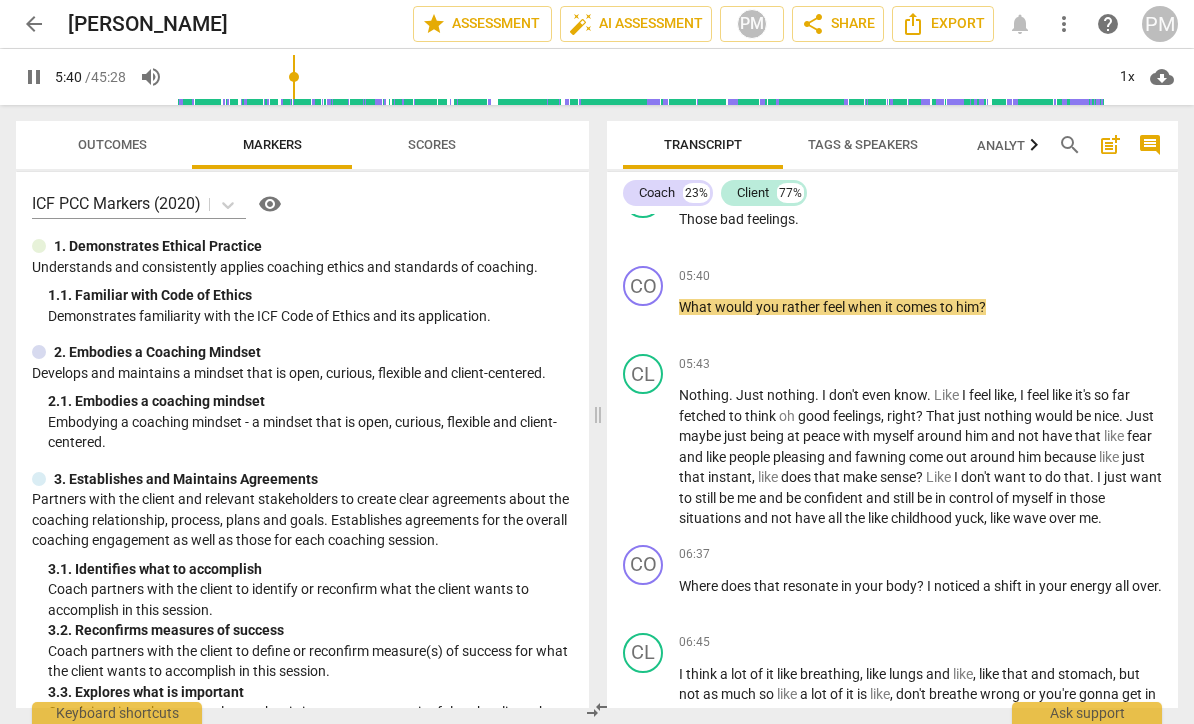 scroll, scrollTop: 2614, scrollLeft: 0, axis: vertical 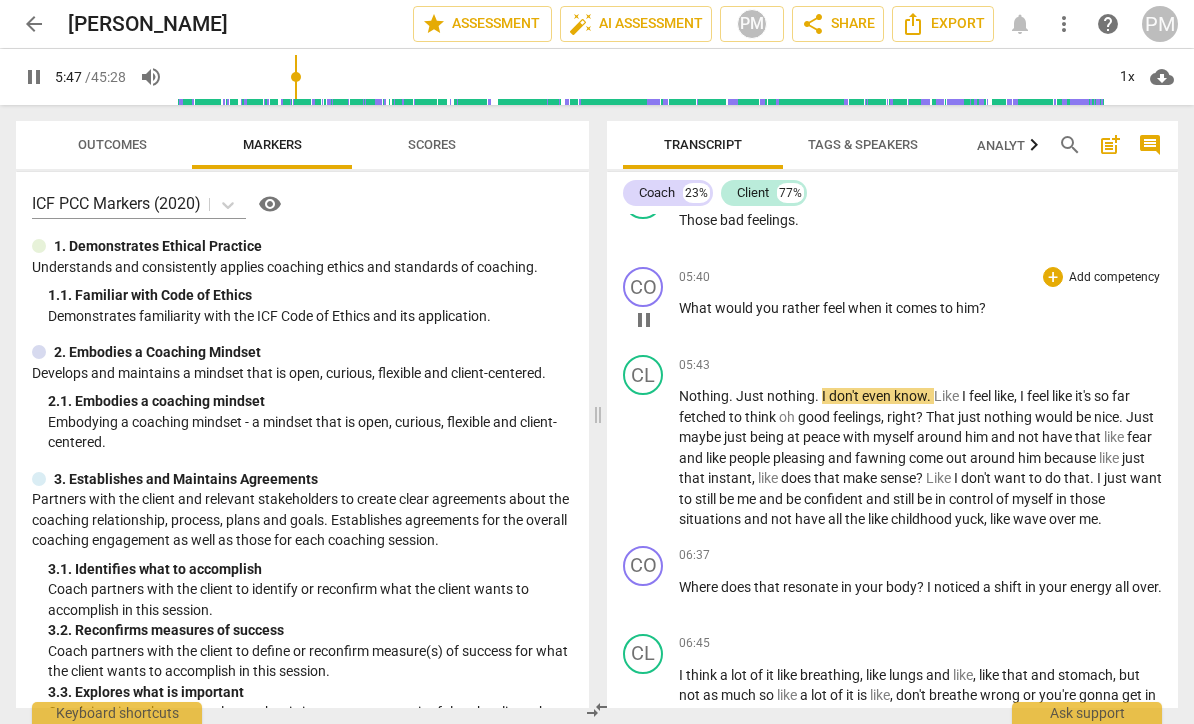 click on "Add competency" at bounding box center [1114, 278] 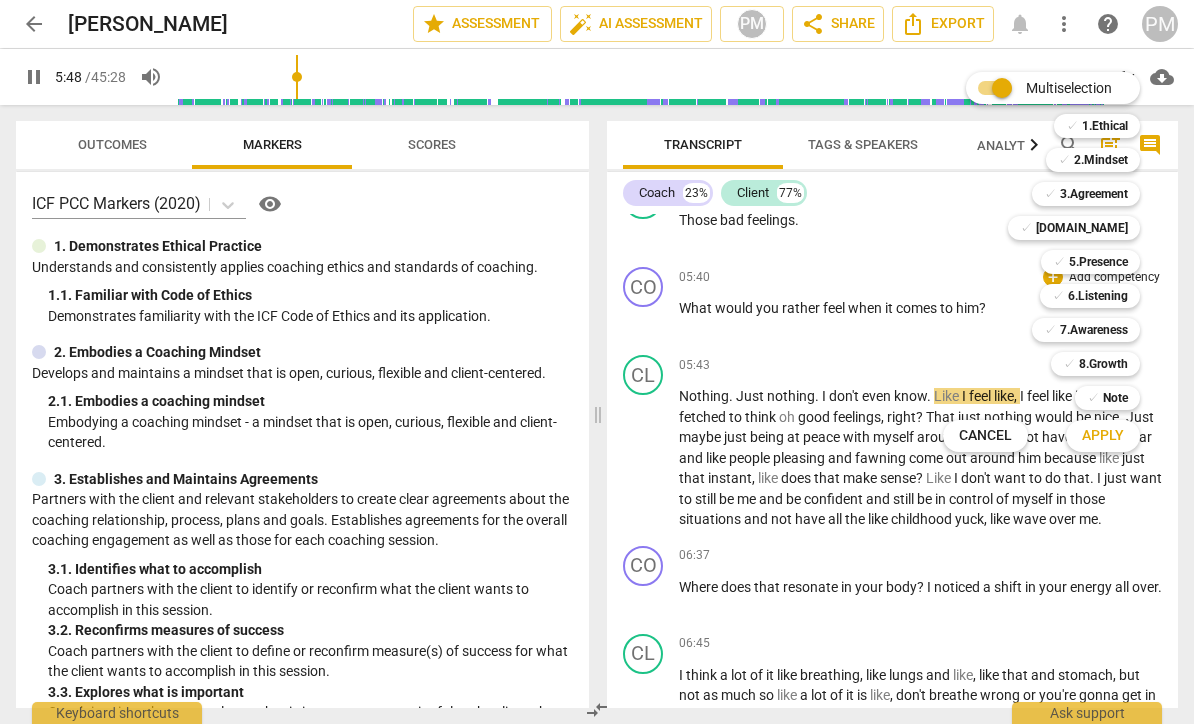 click at bounding box center (597, 362) 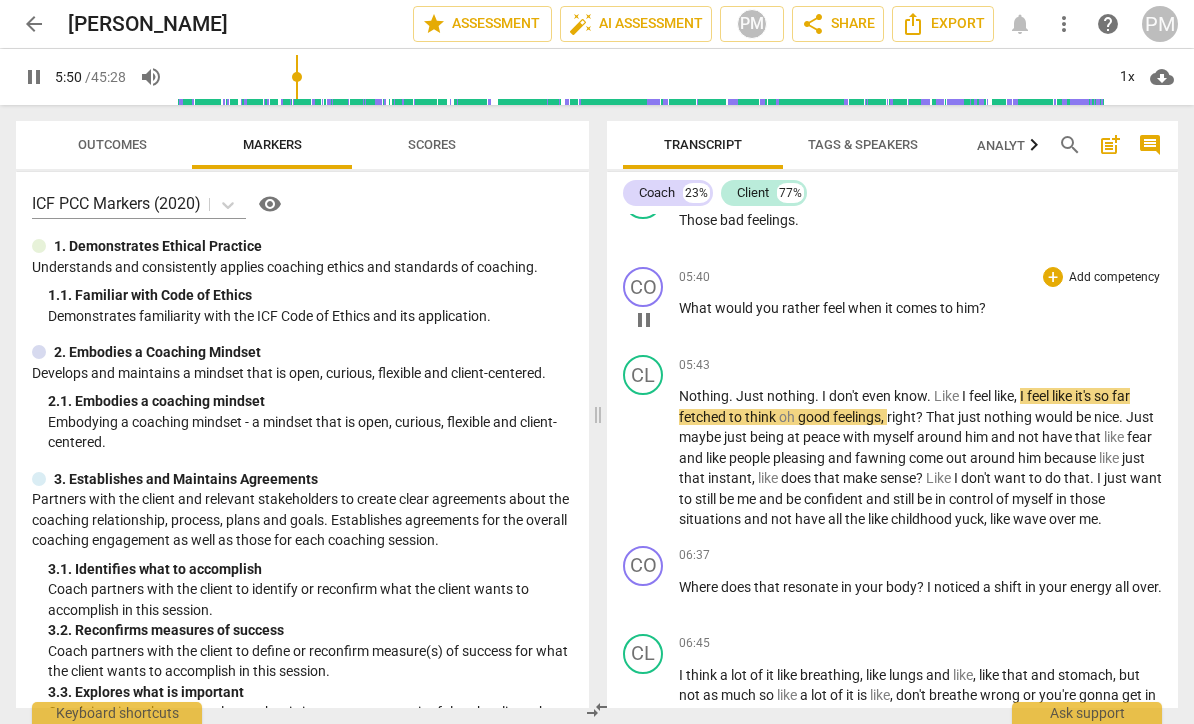click on "Add competency" at bounding box center (1114, 278) 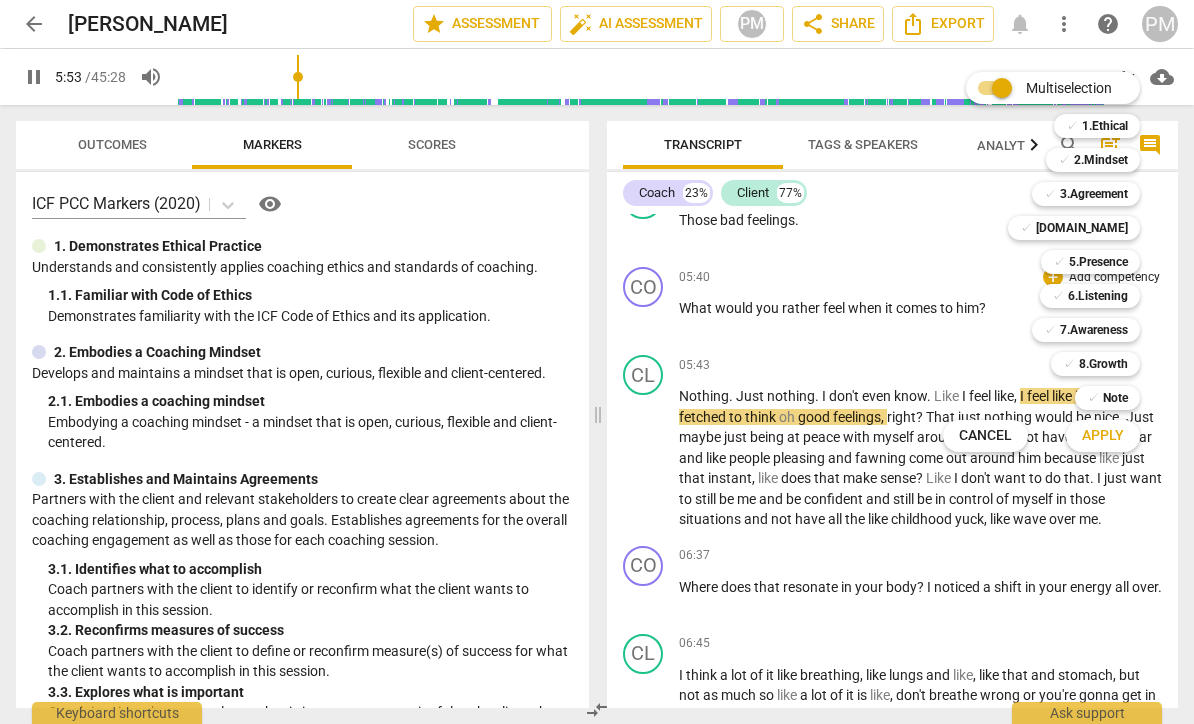 click at bounding box center (597, 362) 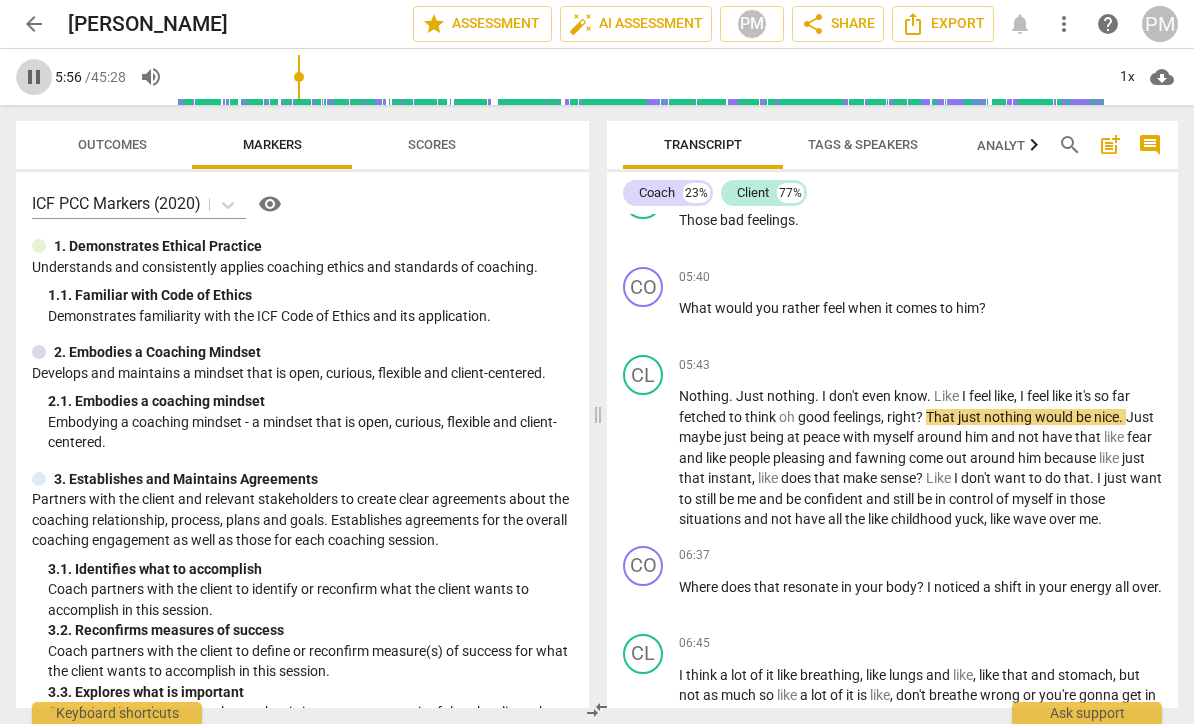click on "pause" at bounding box center (34, 77) 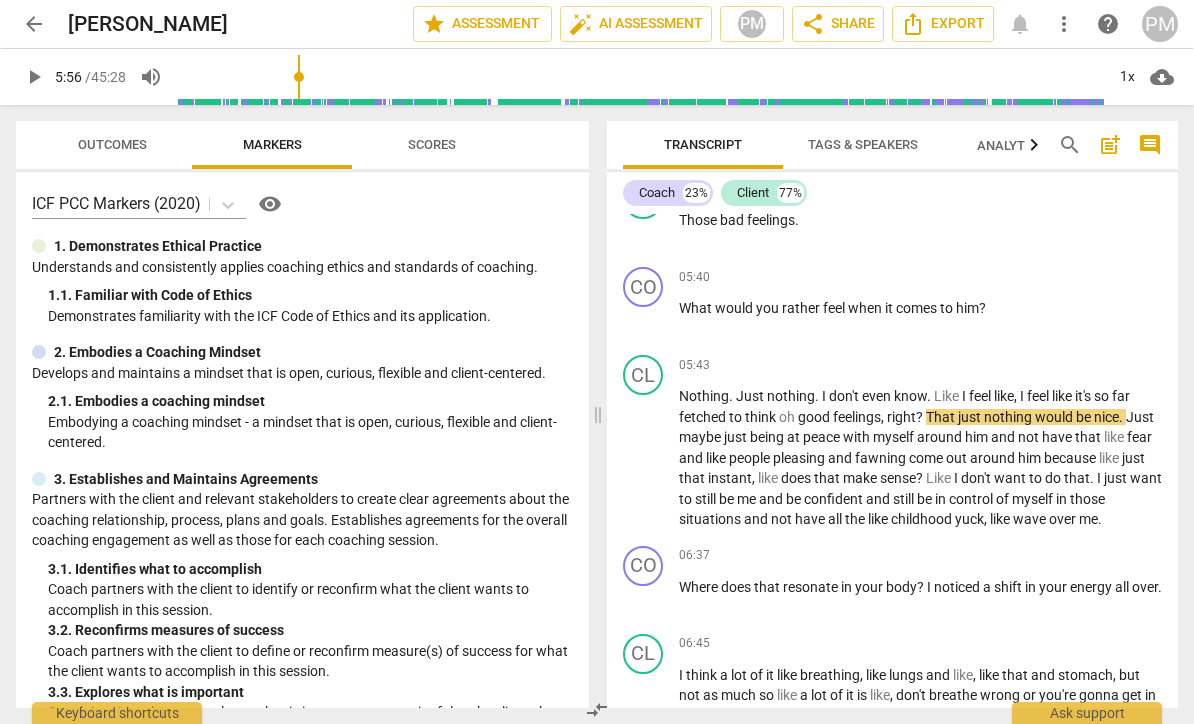 type on "357" 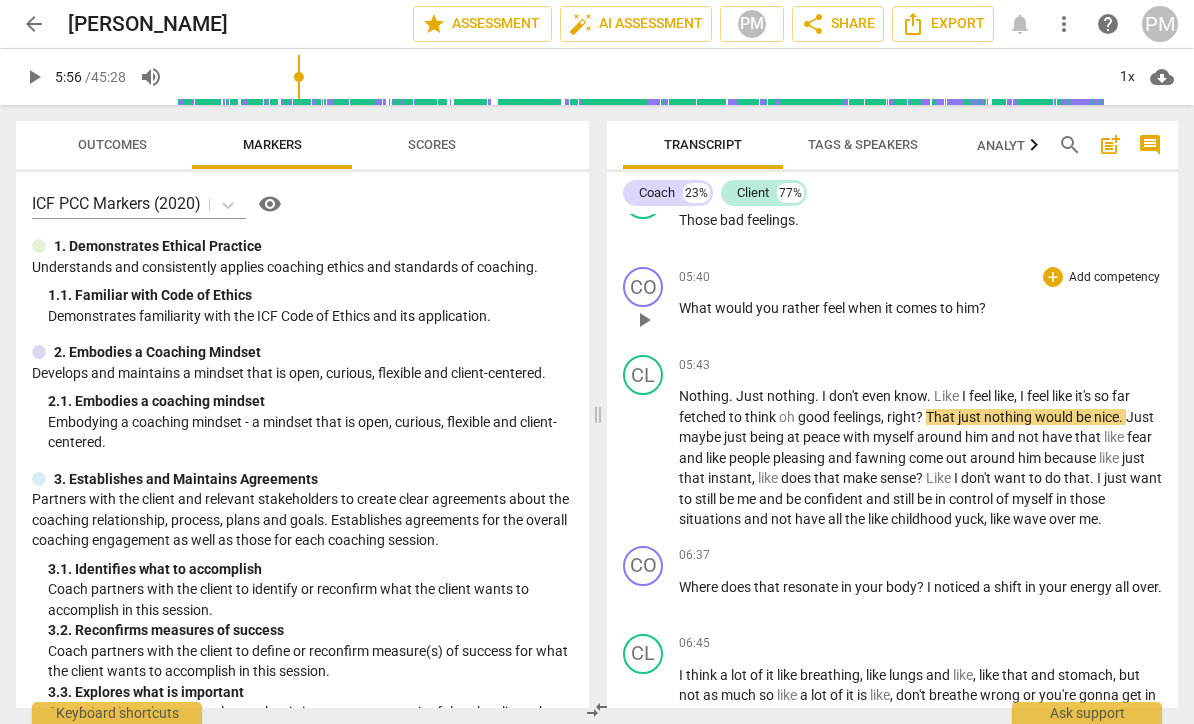 click on "+ Add competency" at bounding box center [1102, 277] 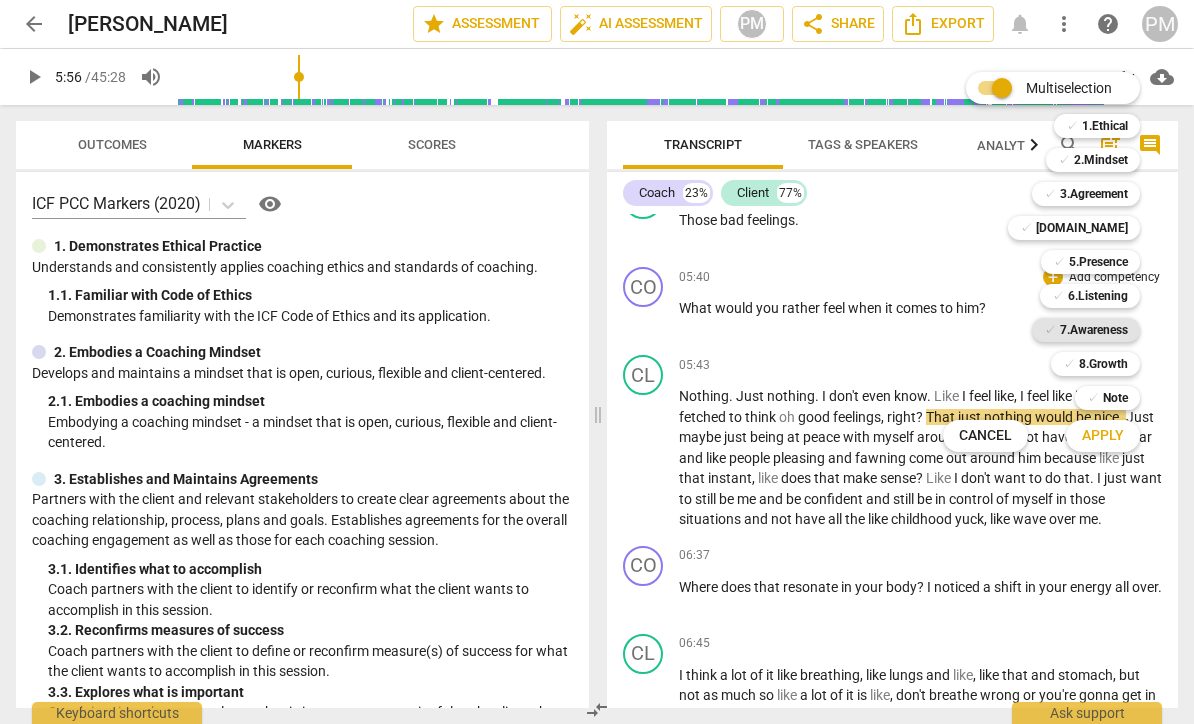 click on "7.Awareness" at bounding box center [1094, 330] 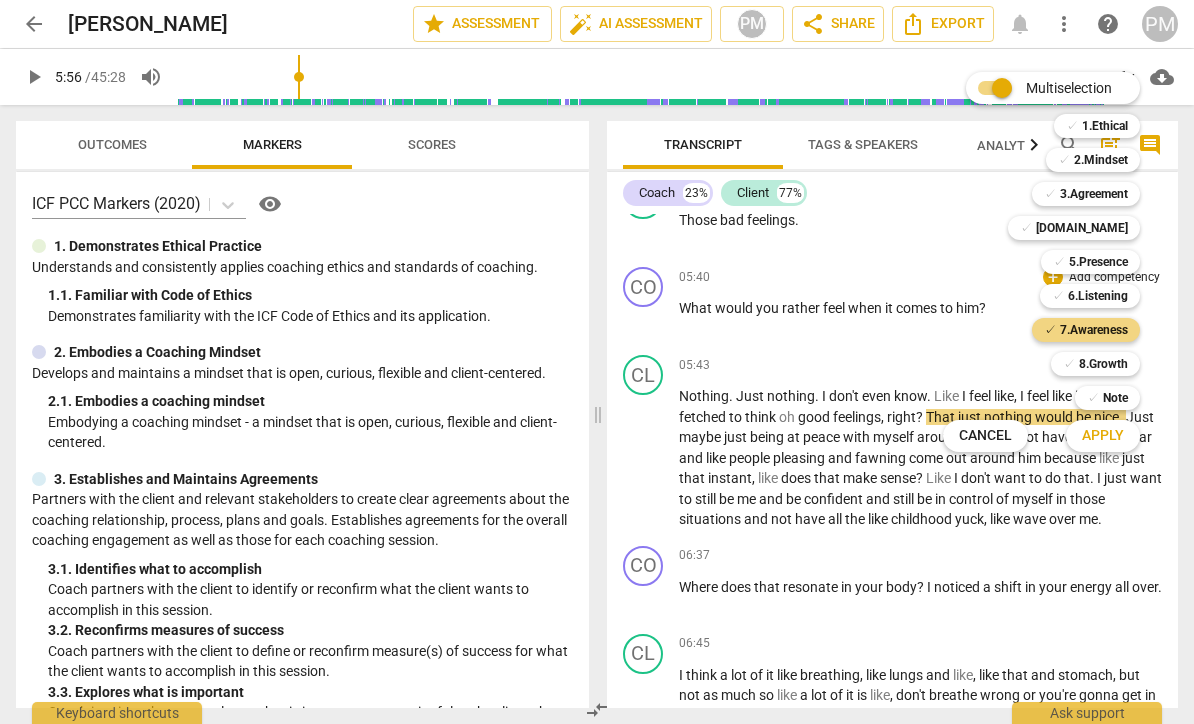 click on "Apply" at bounding box center [1103, 436] 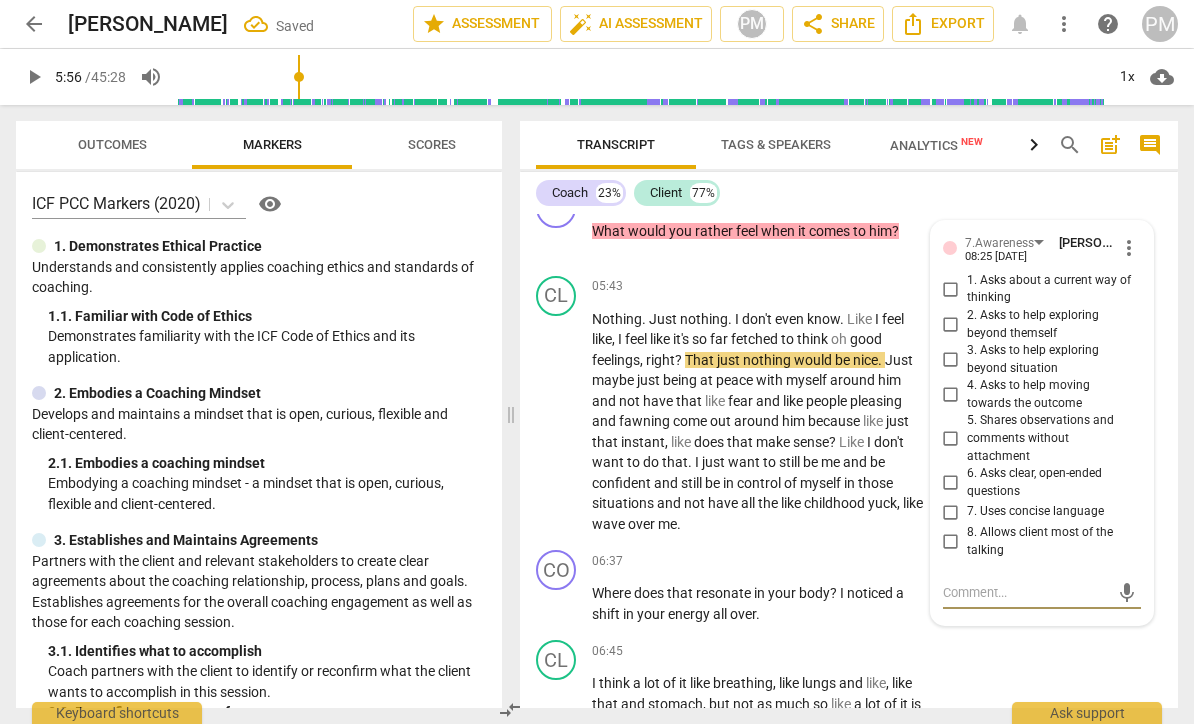 scroll, scrollTop: 3053, scrollLeft: 0, axis: vertical 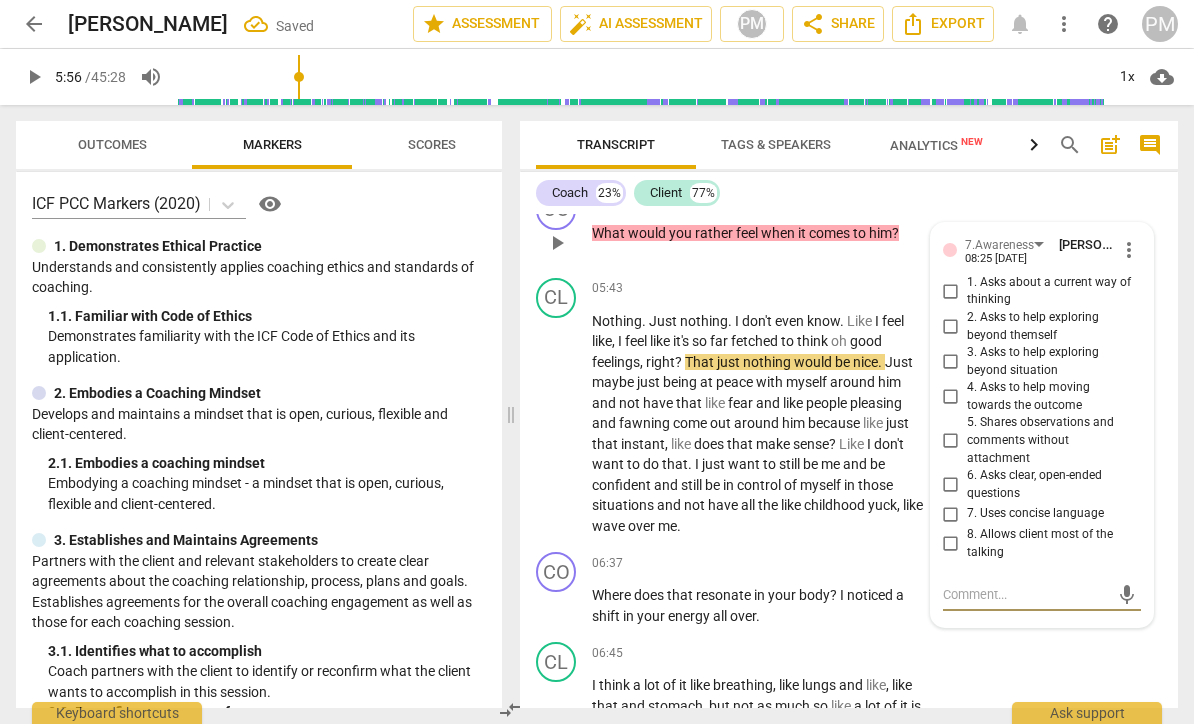 click on "3. Asks to help exploring beyond situation" at bounding box center [1050, 361] 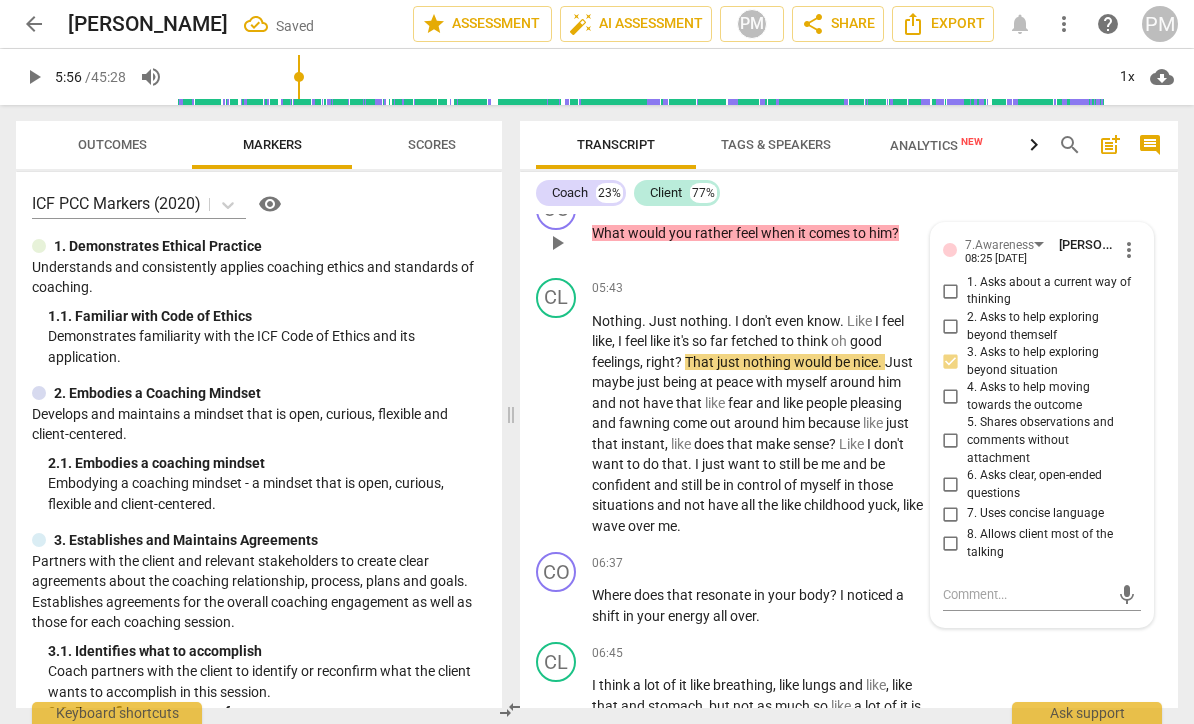 click on "2. Asks to help exploring beyond themself" at bounding box center [1050, 326] 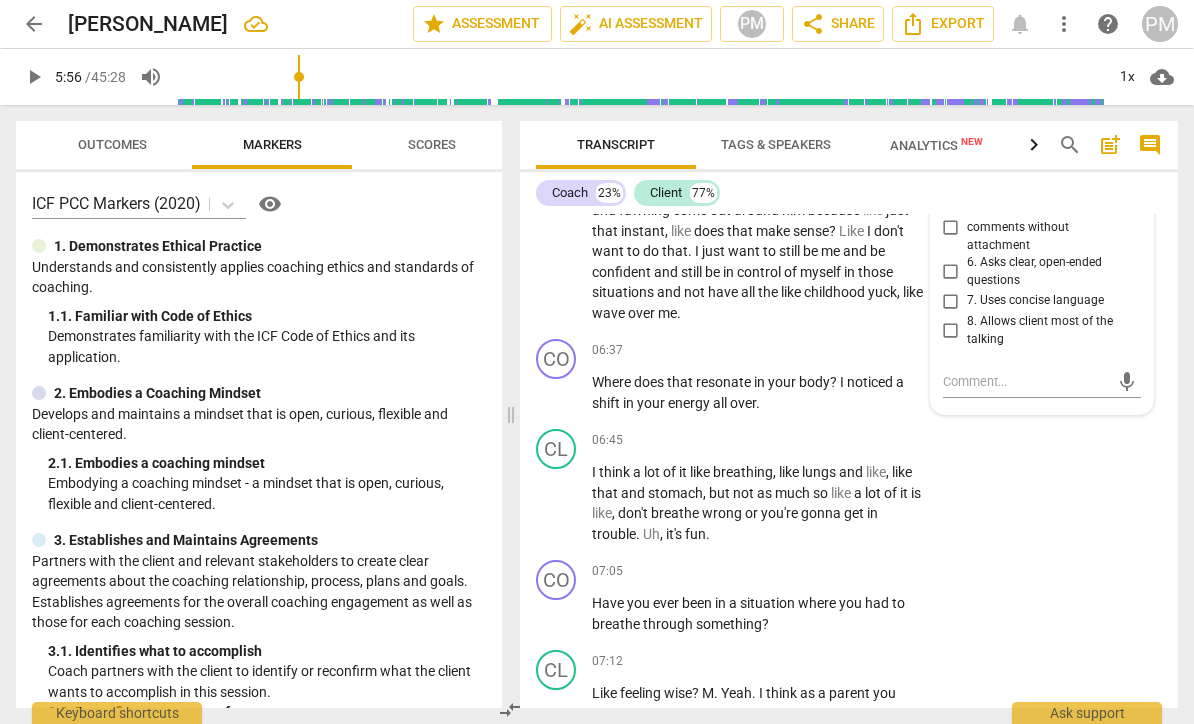 scroll, scrollTop: 3251, scrollLeft: 0, axis: vertical 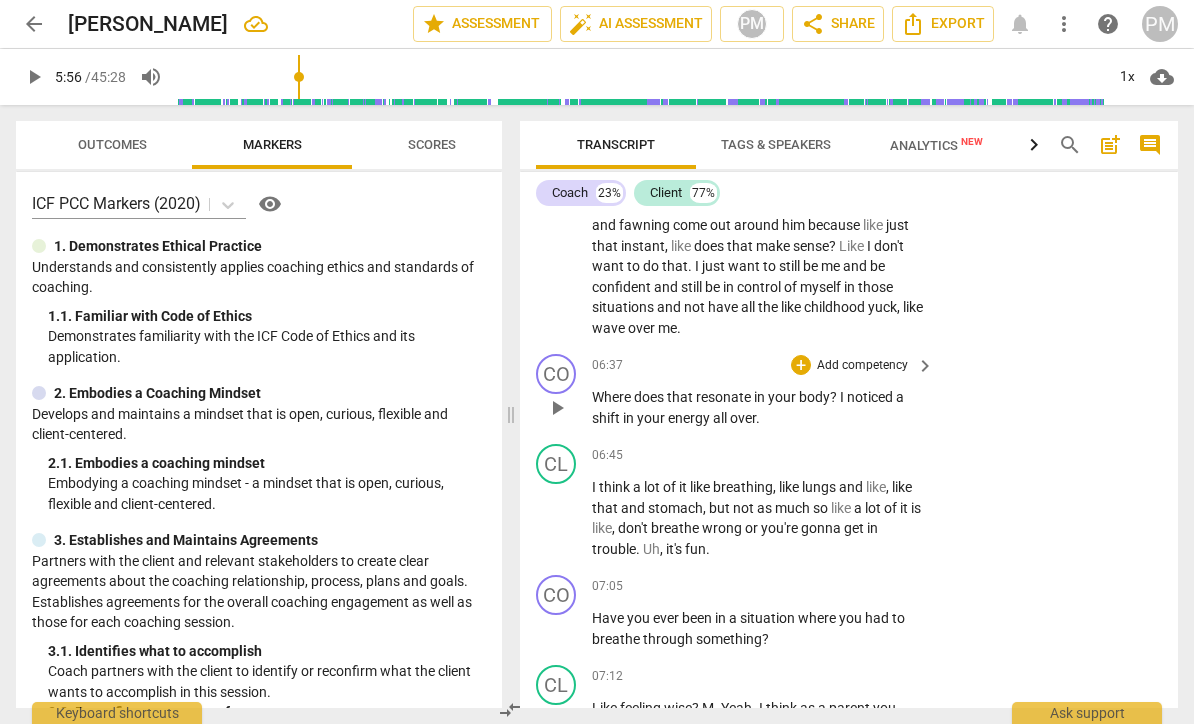 click on "keyboard_arrow_right" at bounding box center (925, 366) 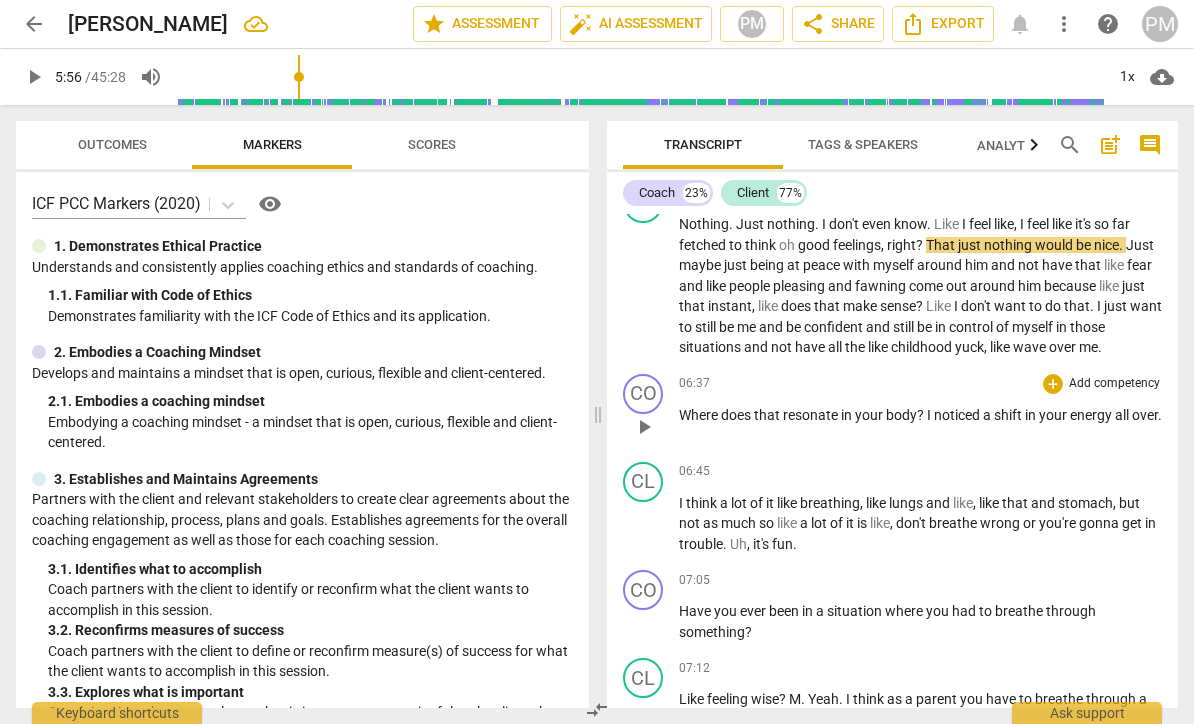 scroll, scrollTop: 2793, scrollLeft: 0, axis: vertical 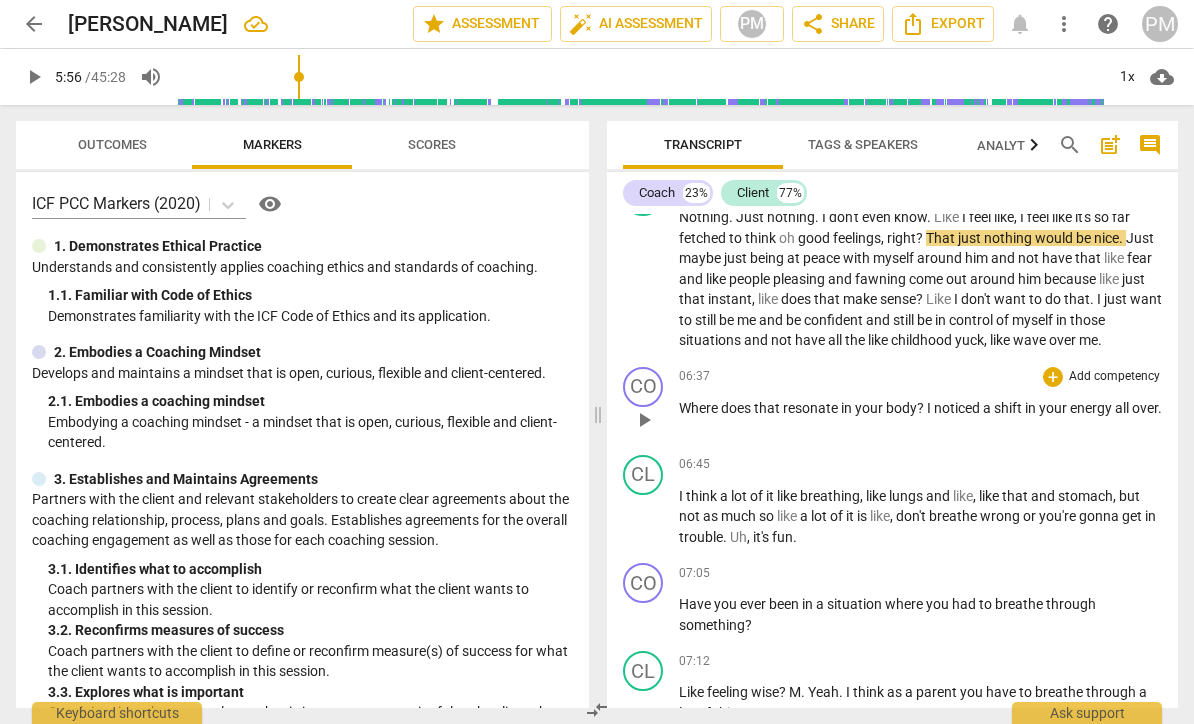 click on "Add competency" at bounding box center [1114, 377] 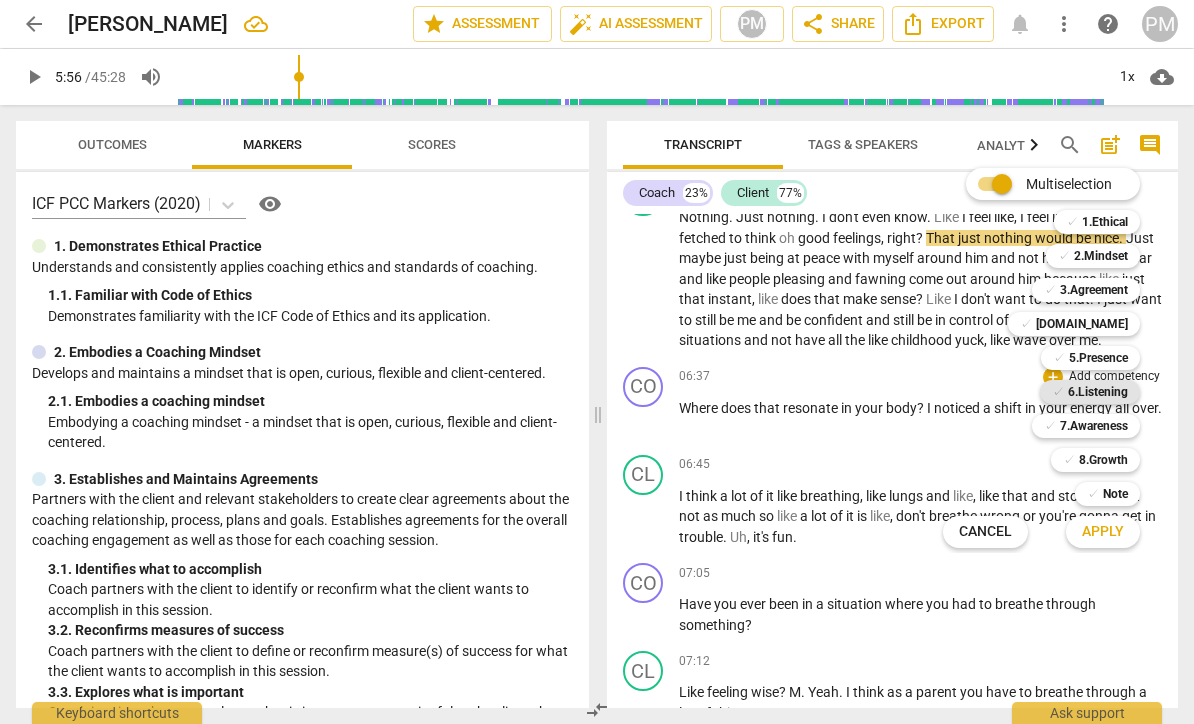 click on "6.Listening" at bounding box center [1098, 392] 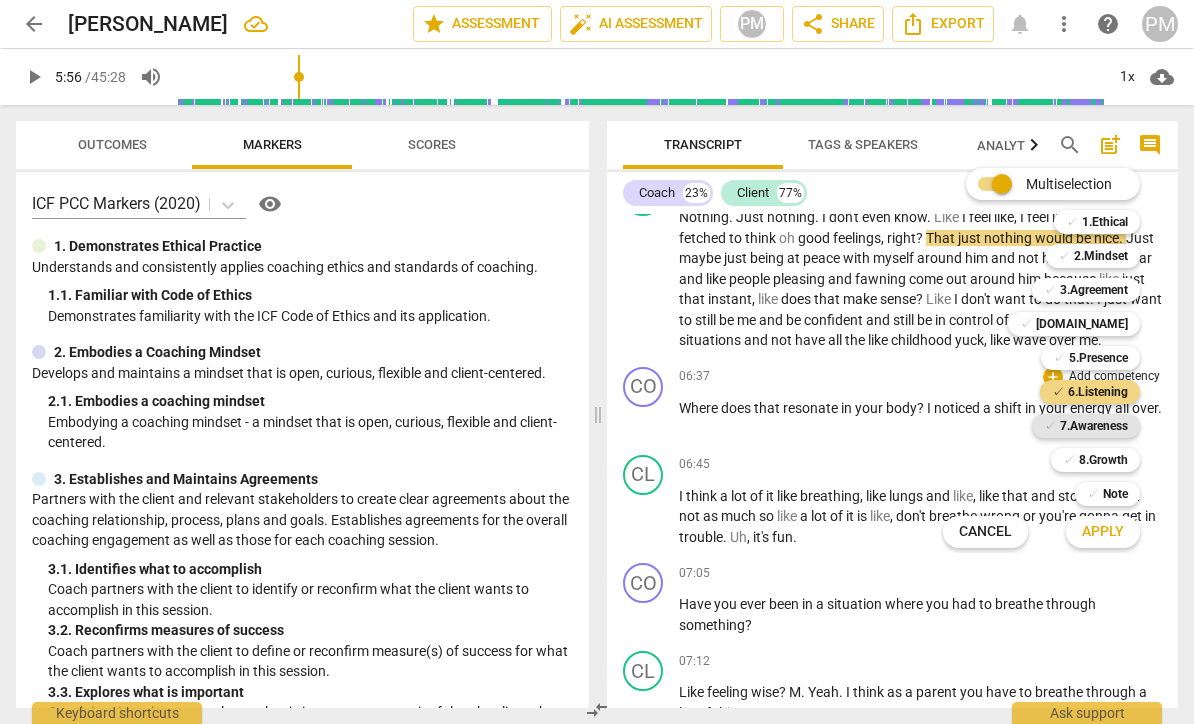 click on "7.Awareness" at bounding box center [1094, 426] 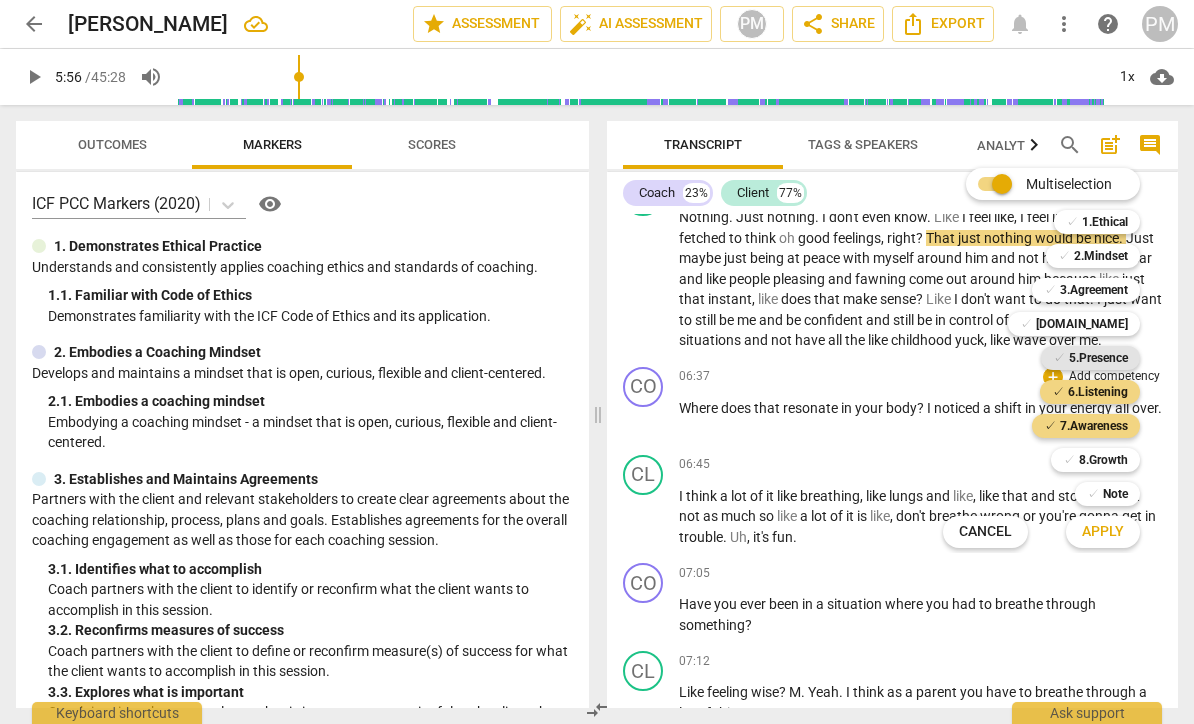 click on "5.Presence" at bounding box center [1098, 358] 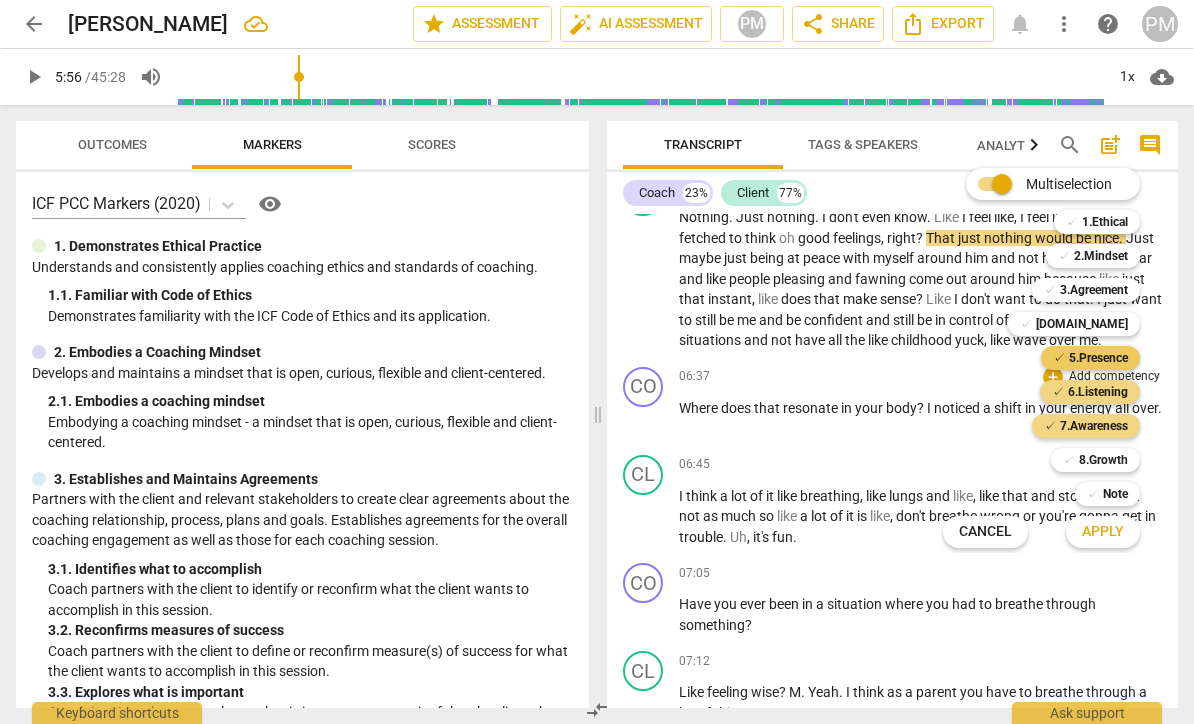 click on "Apply" at bounding box center (1103, 532) 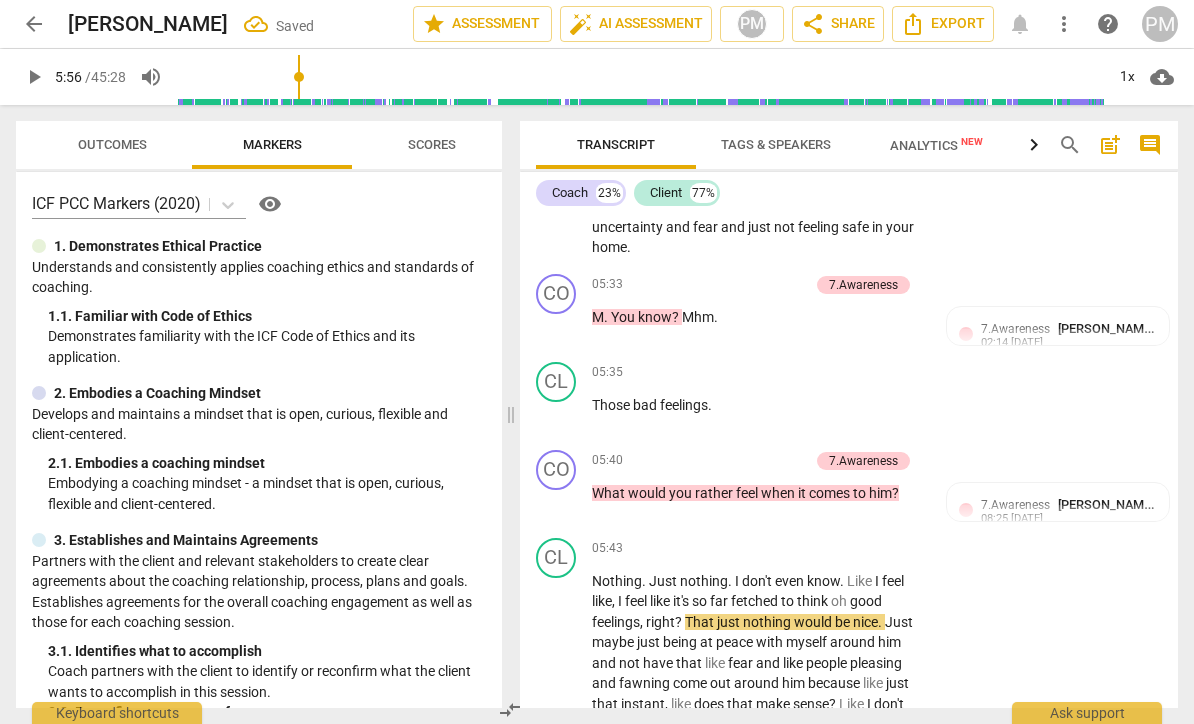 scroll, scrollTop: 3371, scrollLeft: 0, axis: vertical 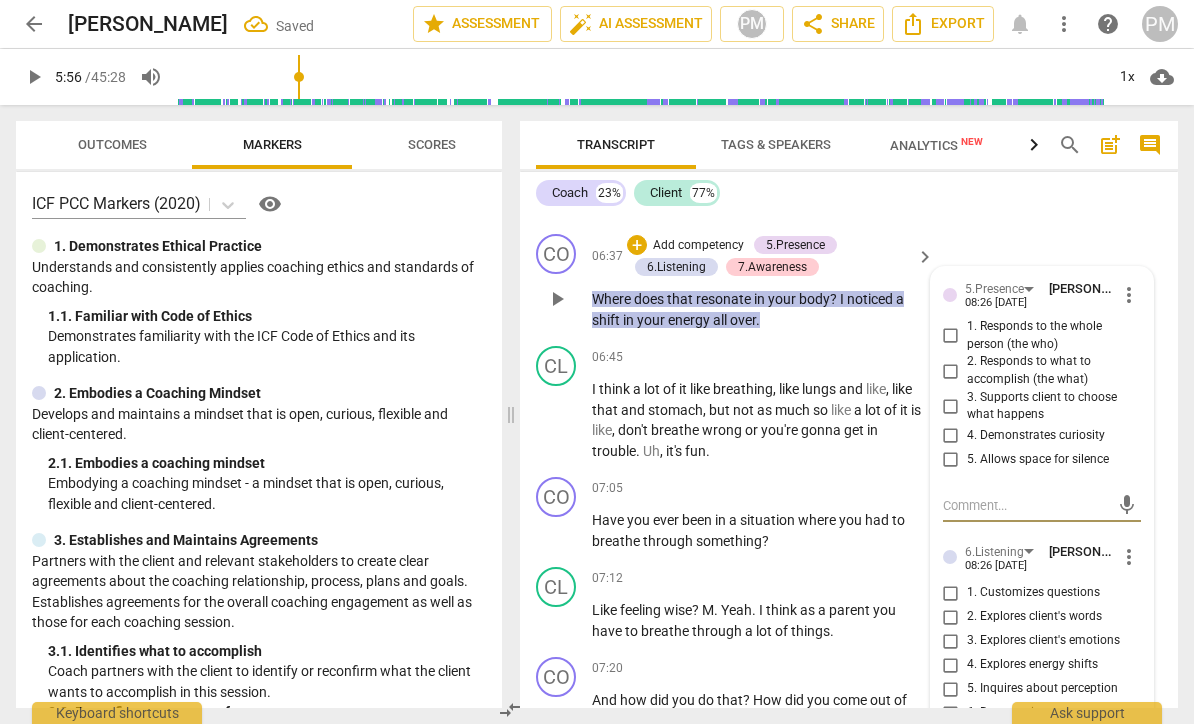 click on "1. Responds to the whole person (the who)" at bounding box center (1050, 335) 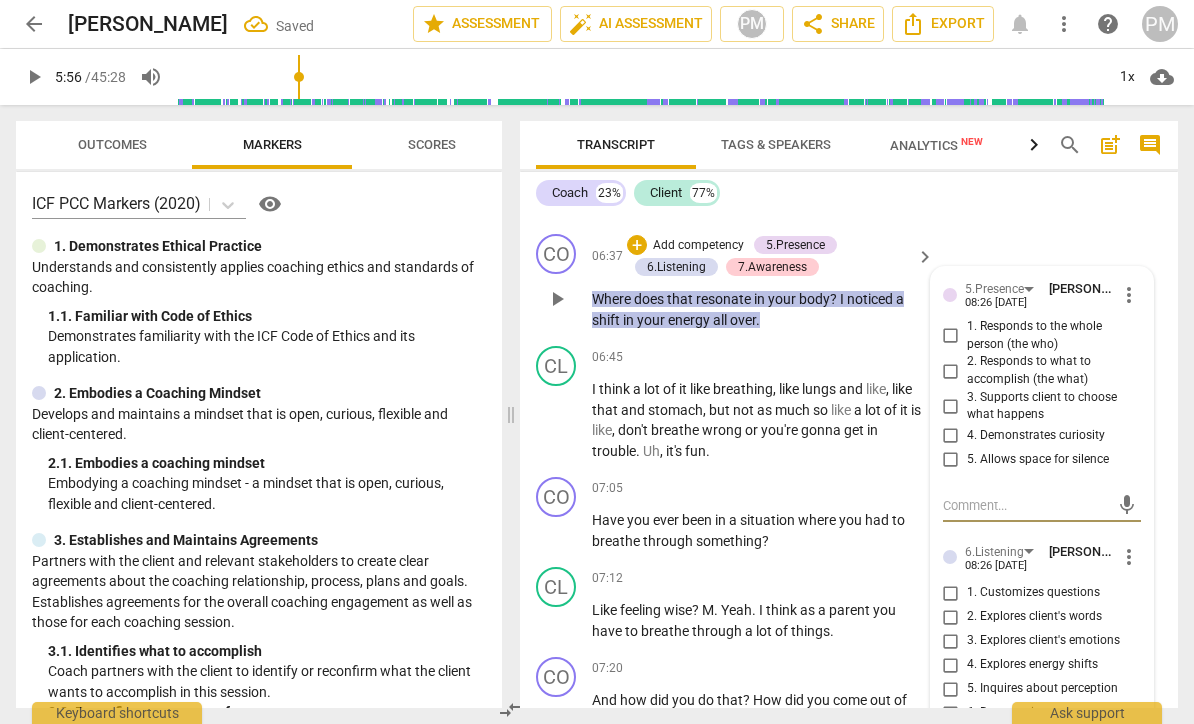 click on "1. Responds to the whole person (the who)" at bounding box center [951, 336] 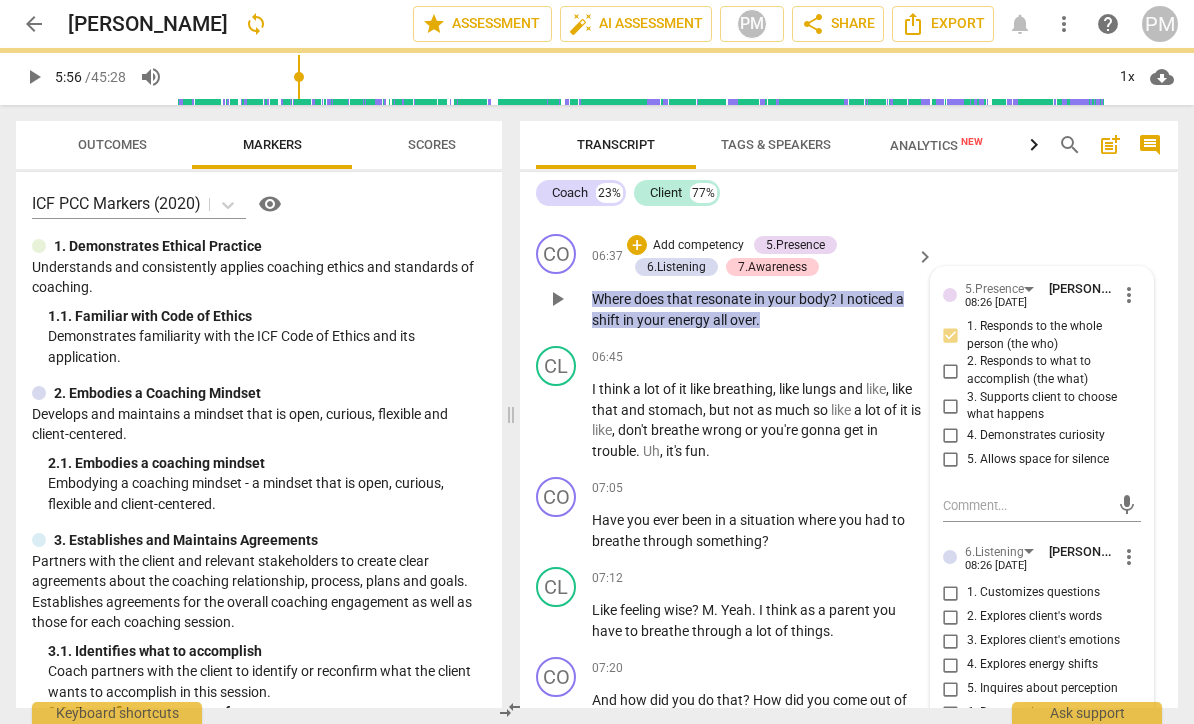 click on "3. Supports client to choose what happens" at bounding box center [1050, 406] 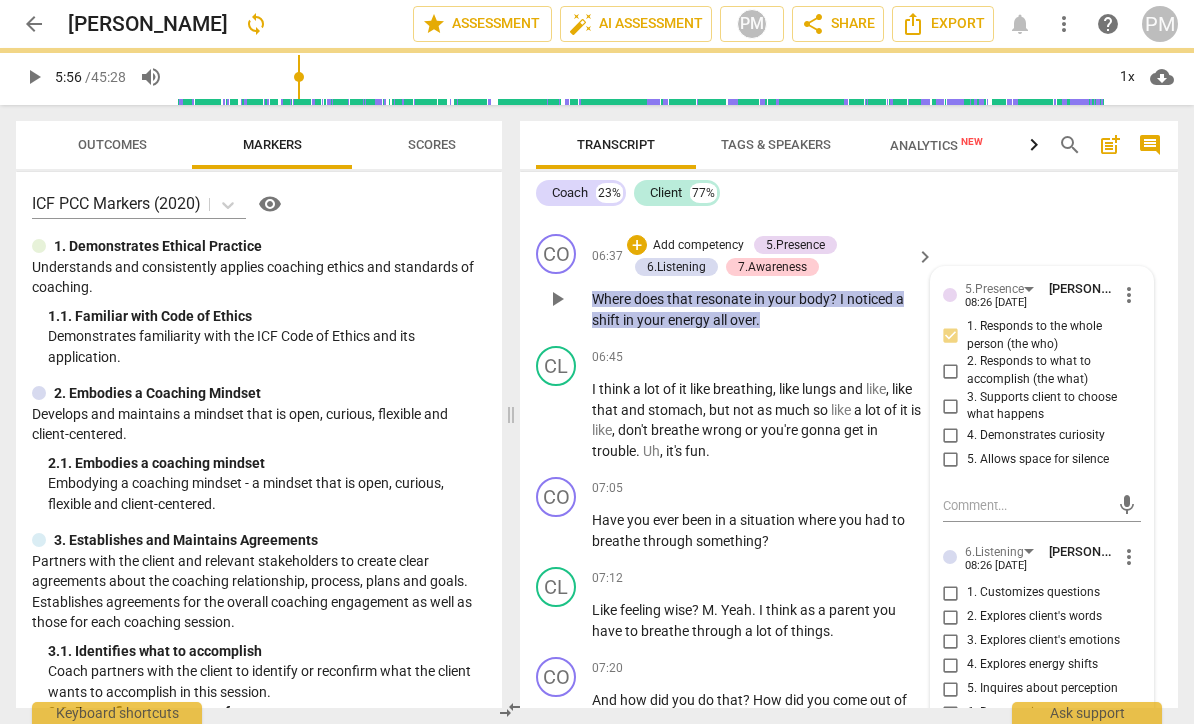 click on "3. Supports client to choose what happens" at bounding box center [951, 406] 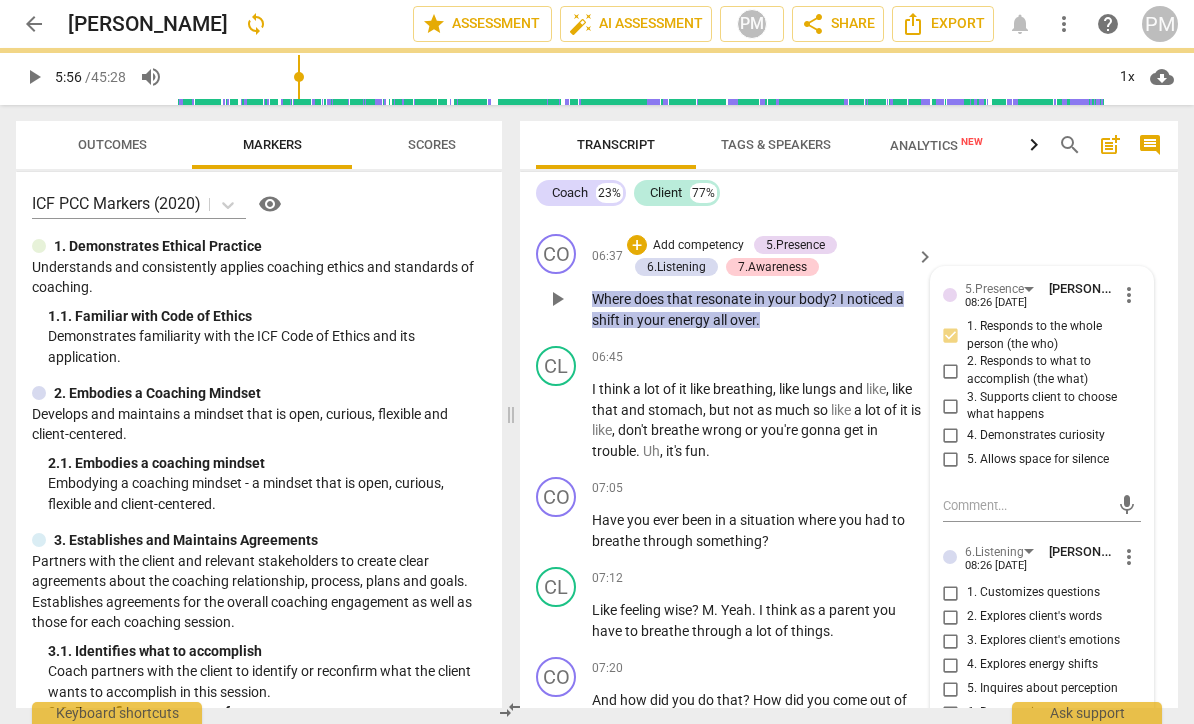 checkbox on "true" 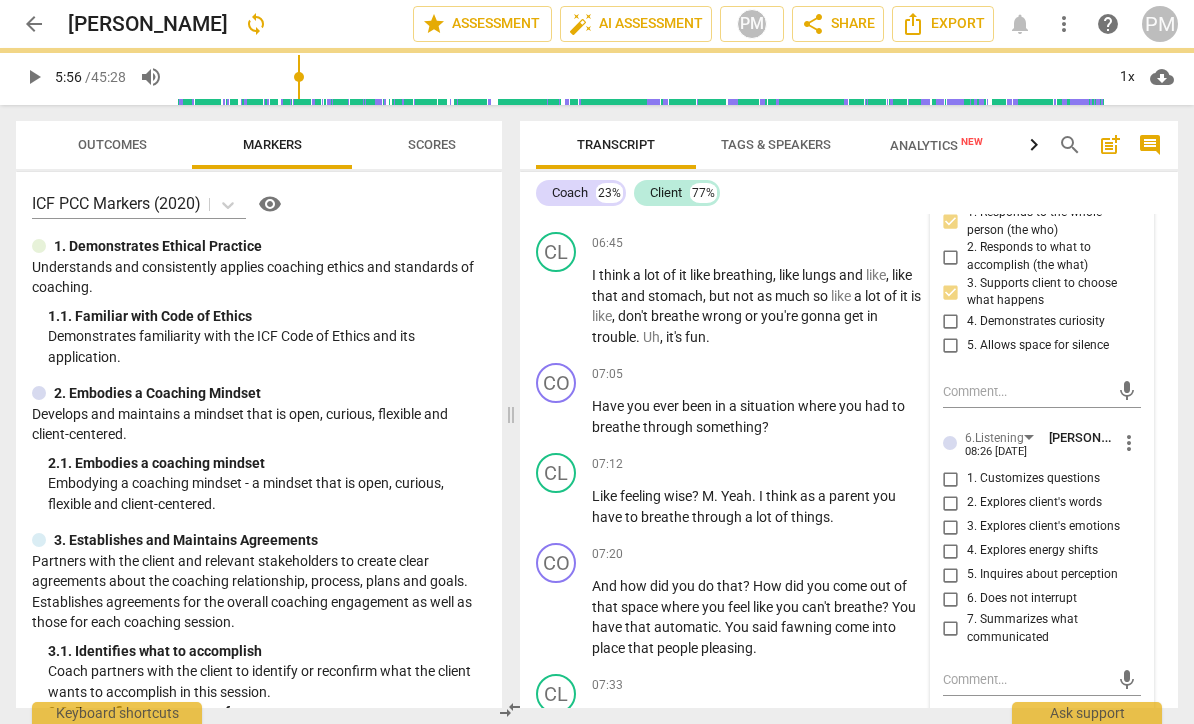 scroll, scrollTop: 3515, scrollLeft: 0, axis: vertical 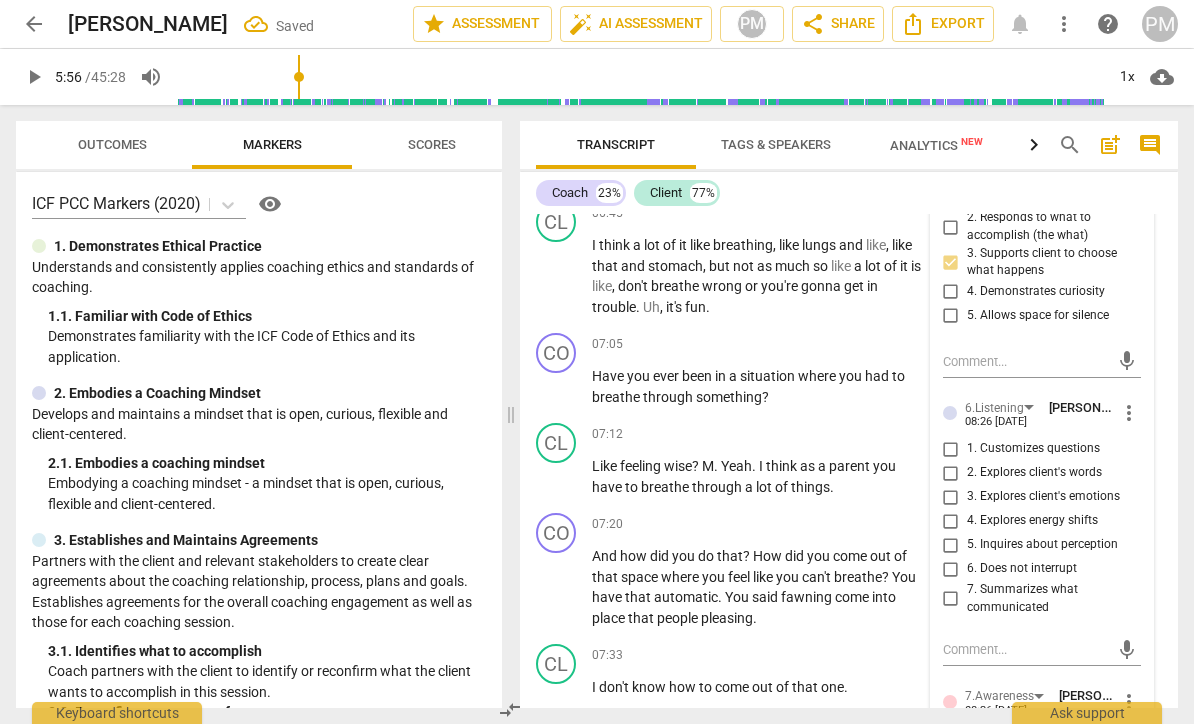 click on "2. Explores client's words" at bounding box center (1034, 473) 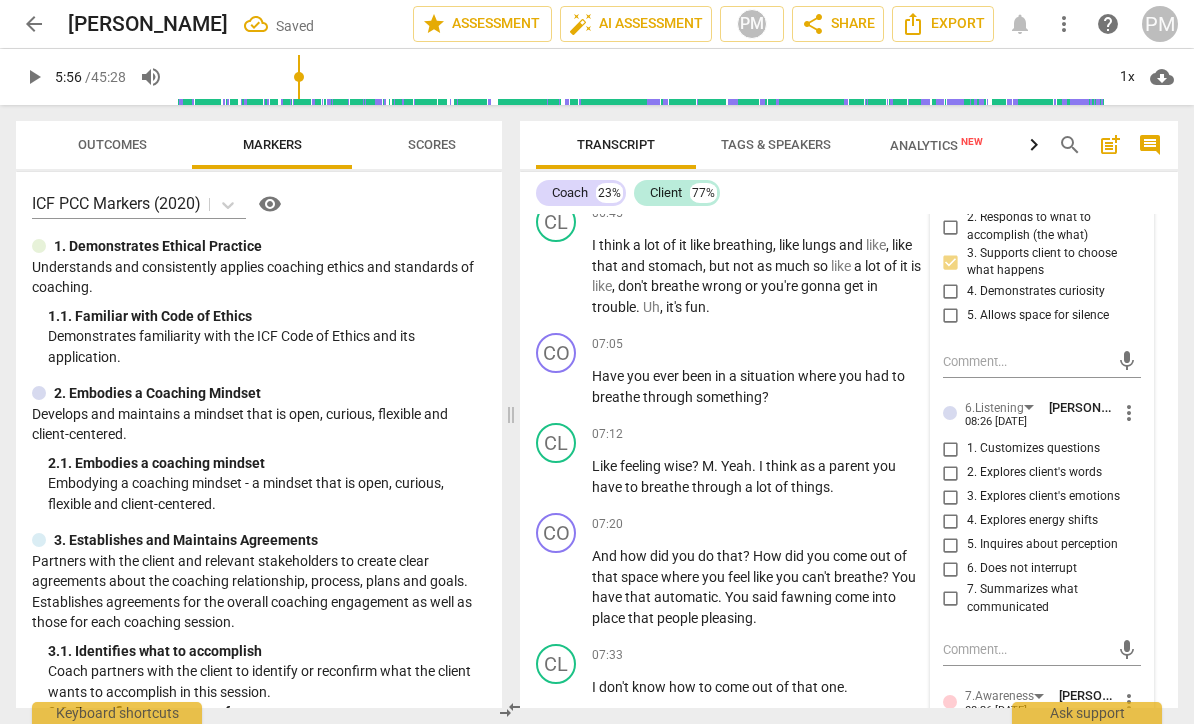 click on "2. Explores client's words" at bounding box center [951, 473] 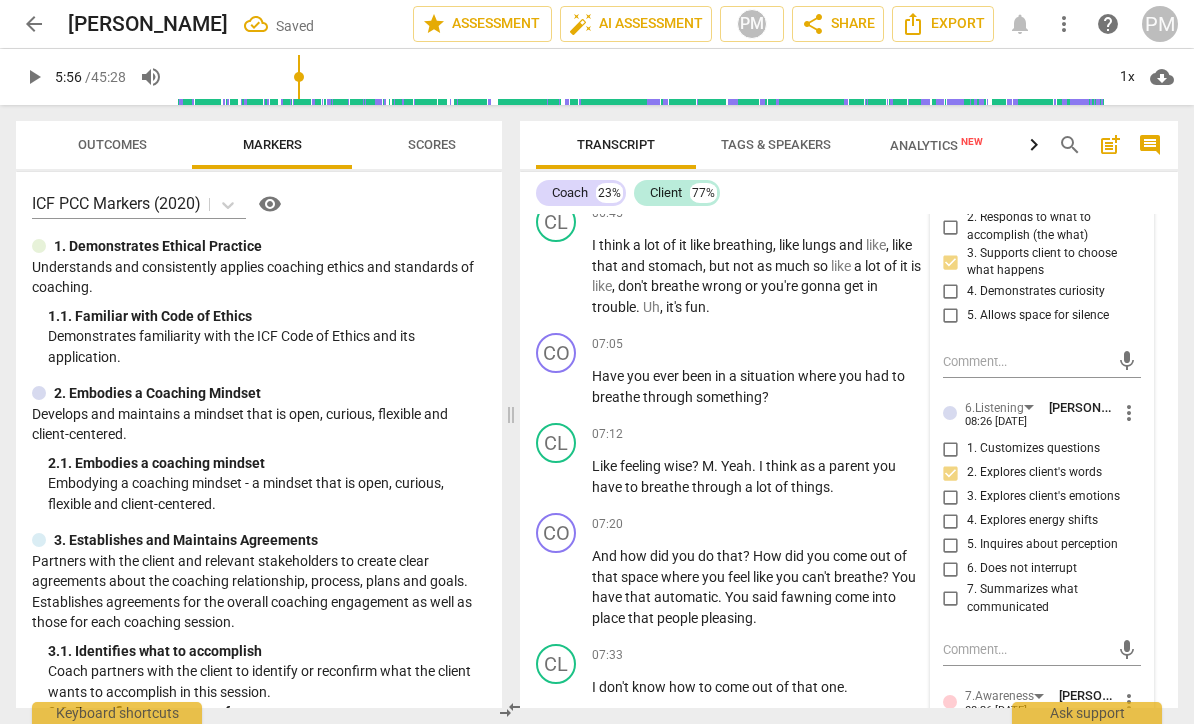 click on "3. Explores client's emotions" at bounding box center (1043, 497) 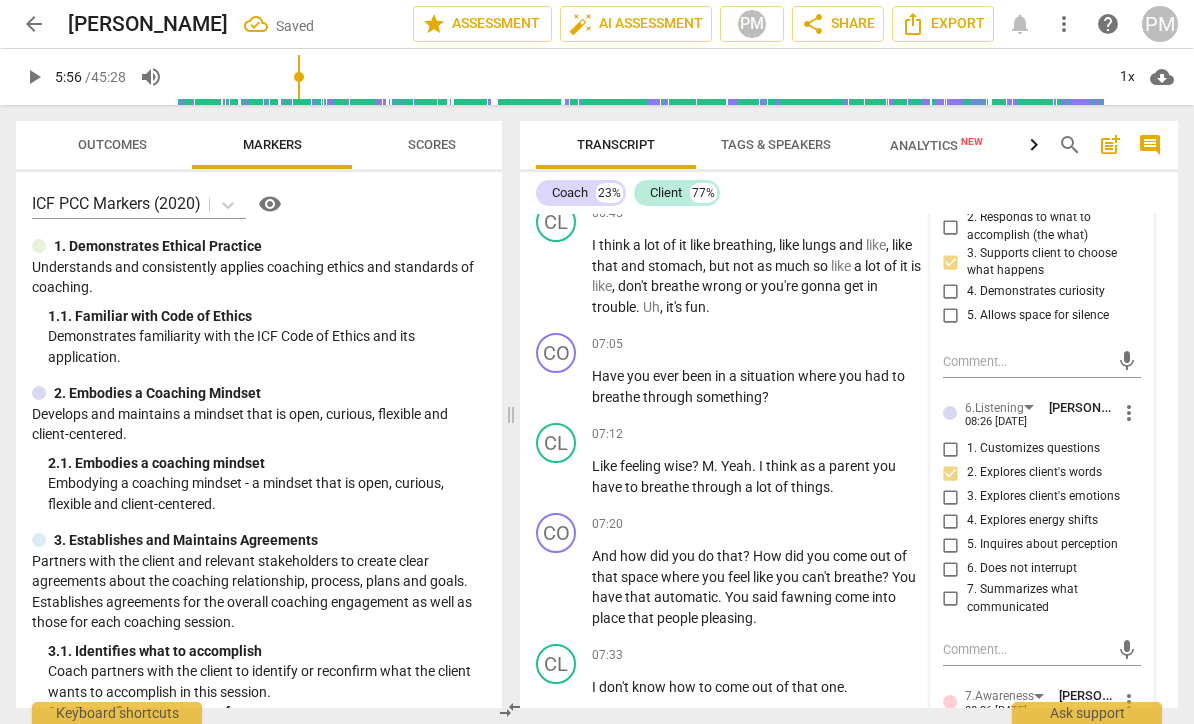 click on "3. Explores client's emotions" at bounding box center (951, 497) 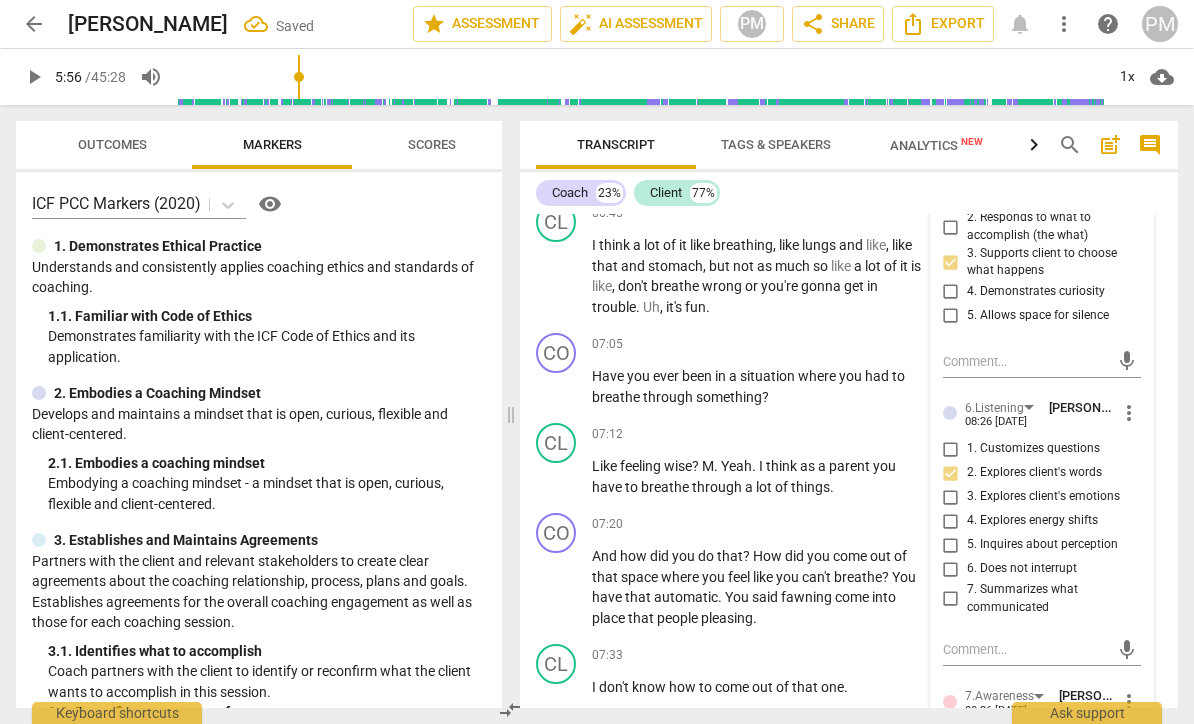 checkbox on "true" 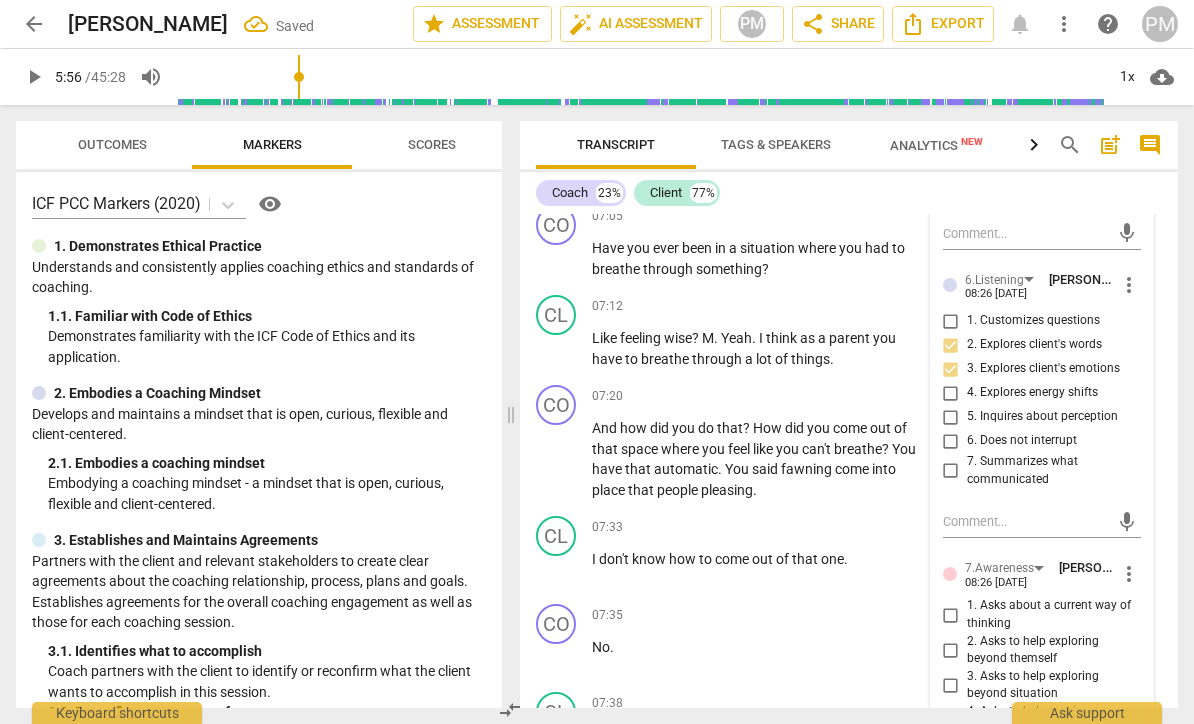 scroll, scrollTop: 3643, scrollLeft: 0, axis: vertical 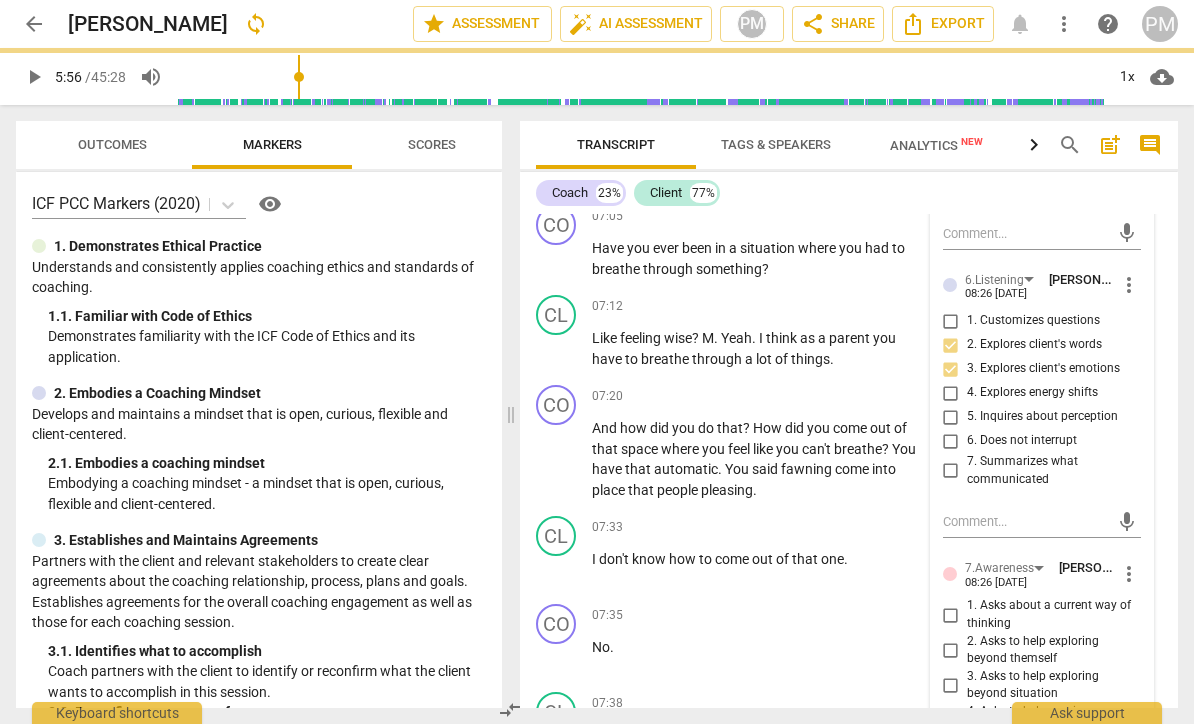 click on "4. Explores energy shifts" at bounding box center (1032, 393) 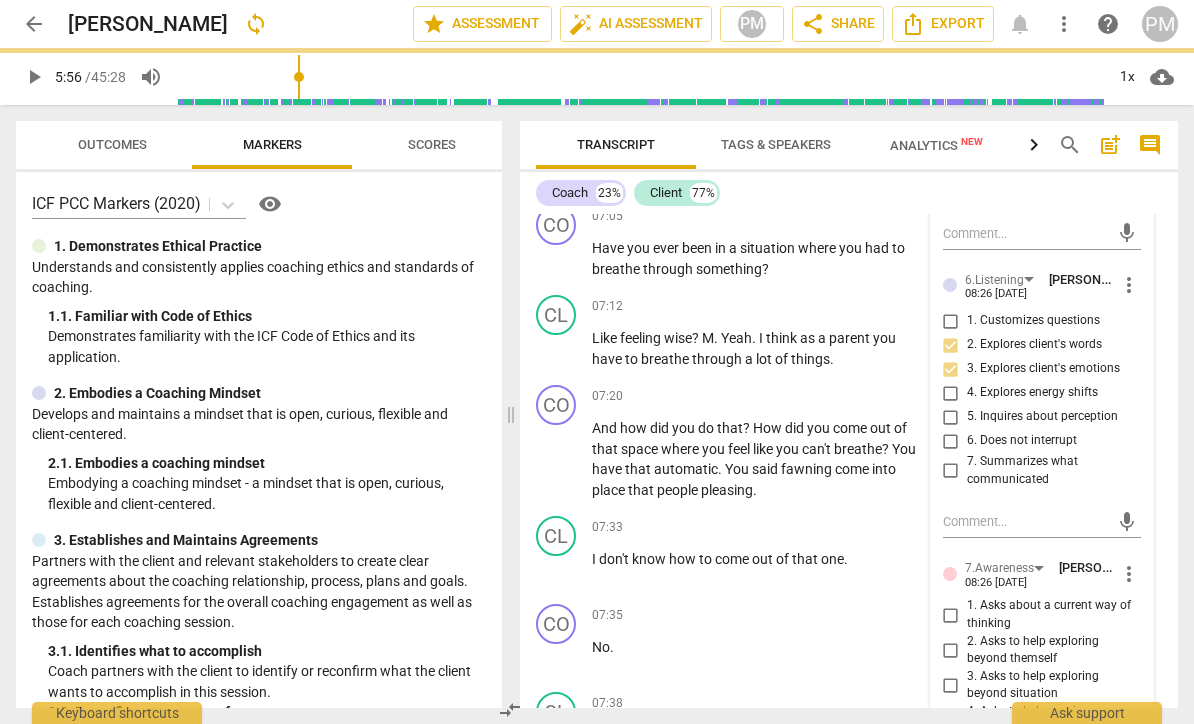 click on "4. Explores energy shifts" at bounding box center [951, 393] 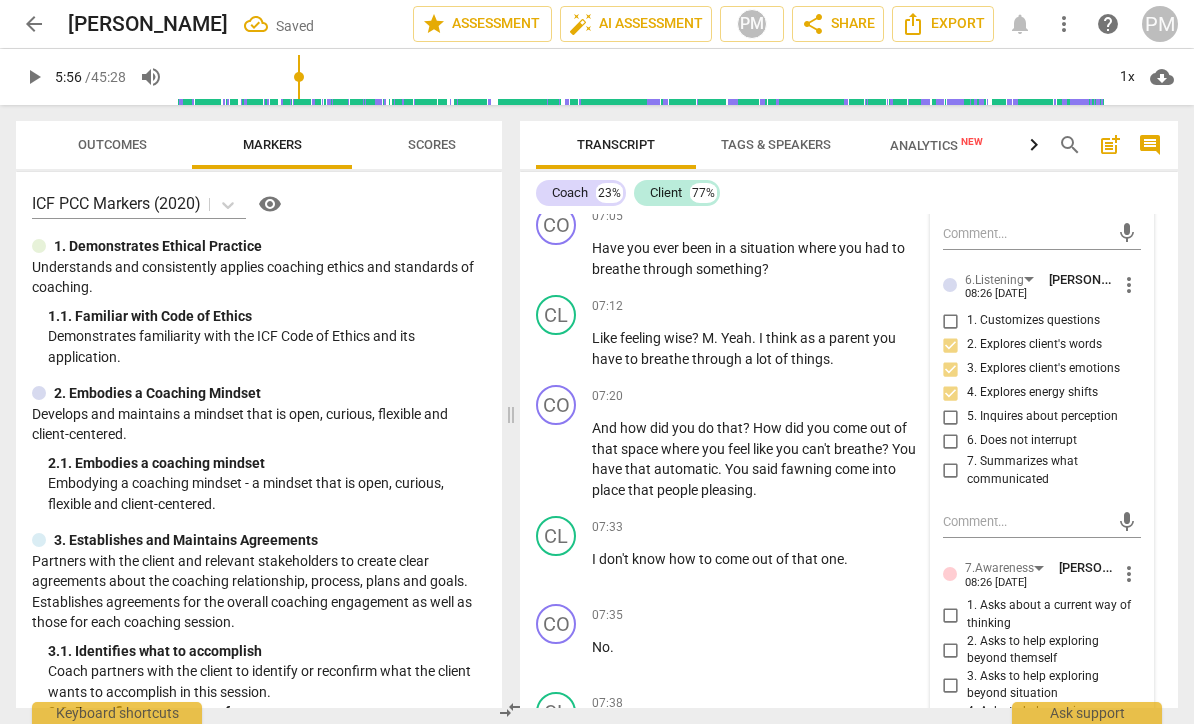 click on "2. Explores client's words" at bounding box center (1034, 345) 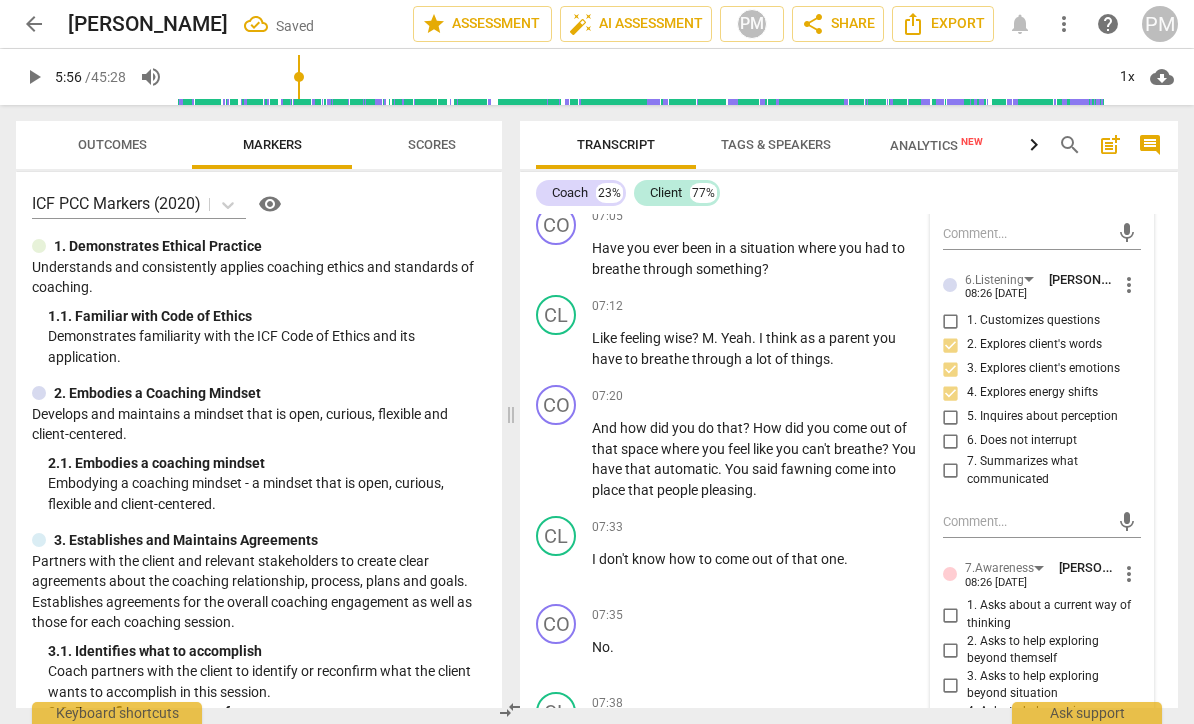 click on "2. Explores client's words" at bounding box center [951, 345] 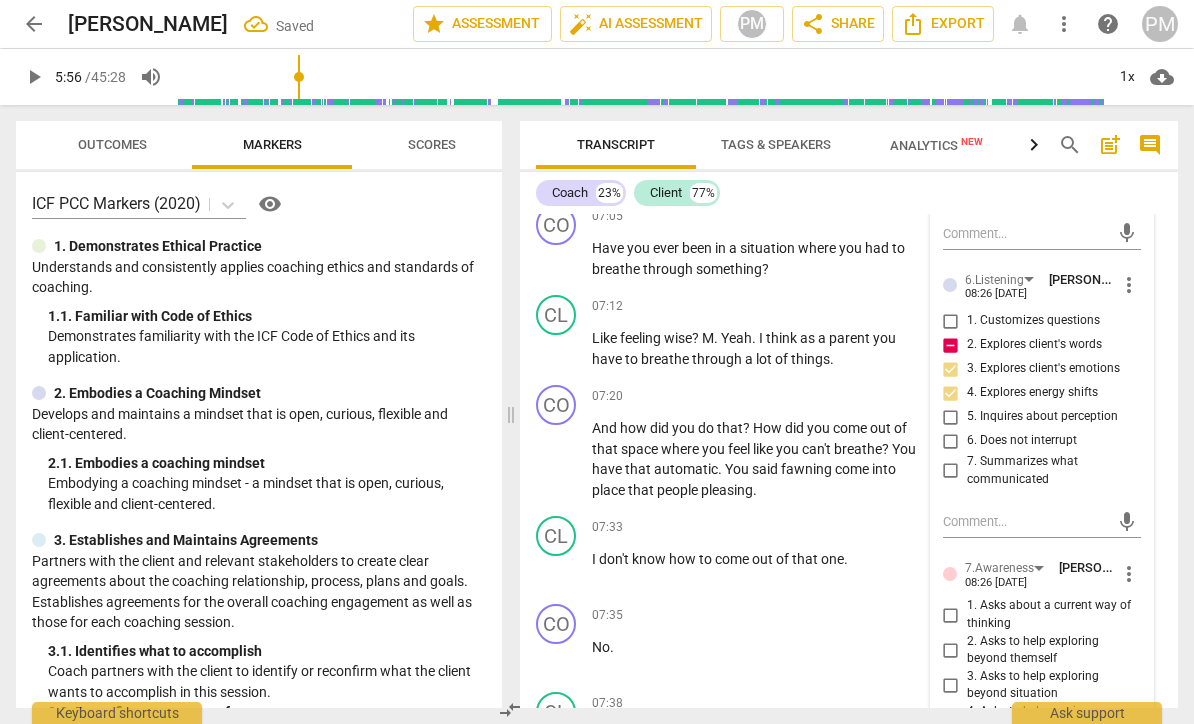 click on "2. Explores client's words" at bounding box center (1034, 345) 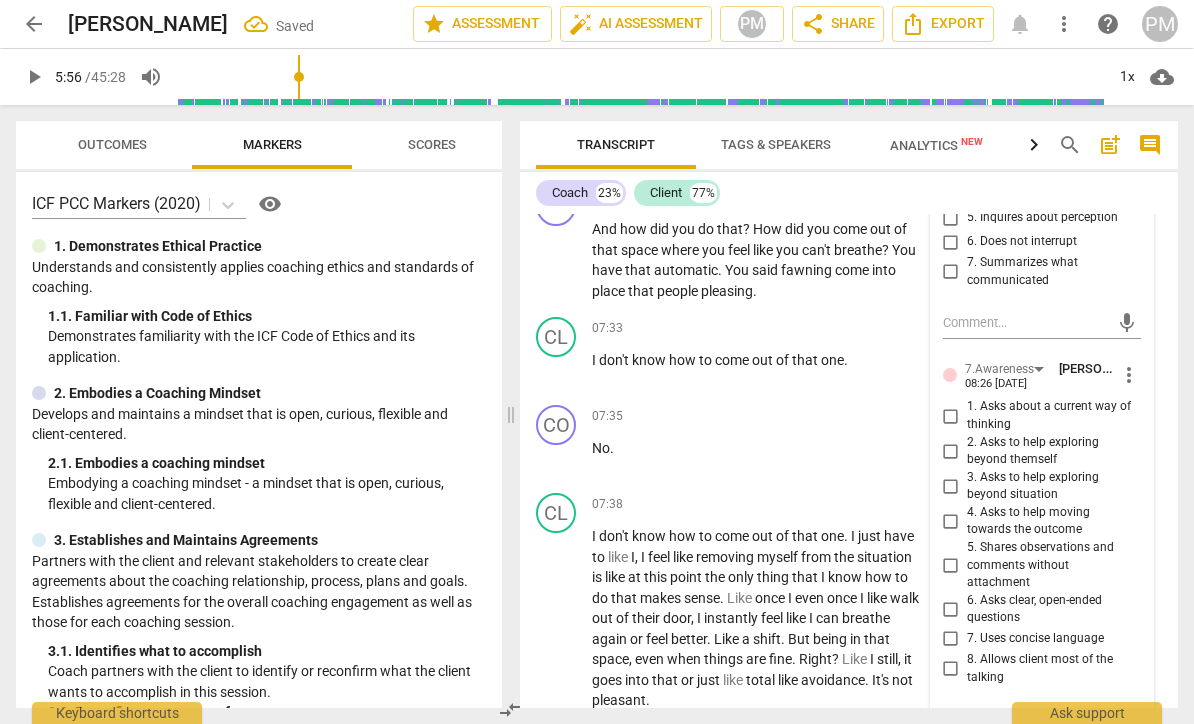 scroll, scrollTop: 3866, scrollLeft: 0, axis: vertical 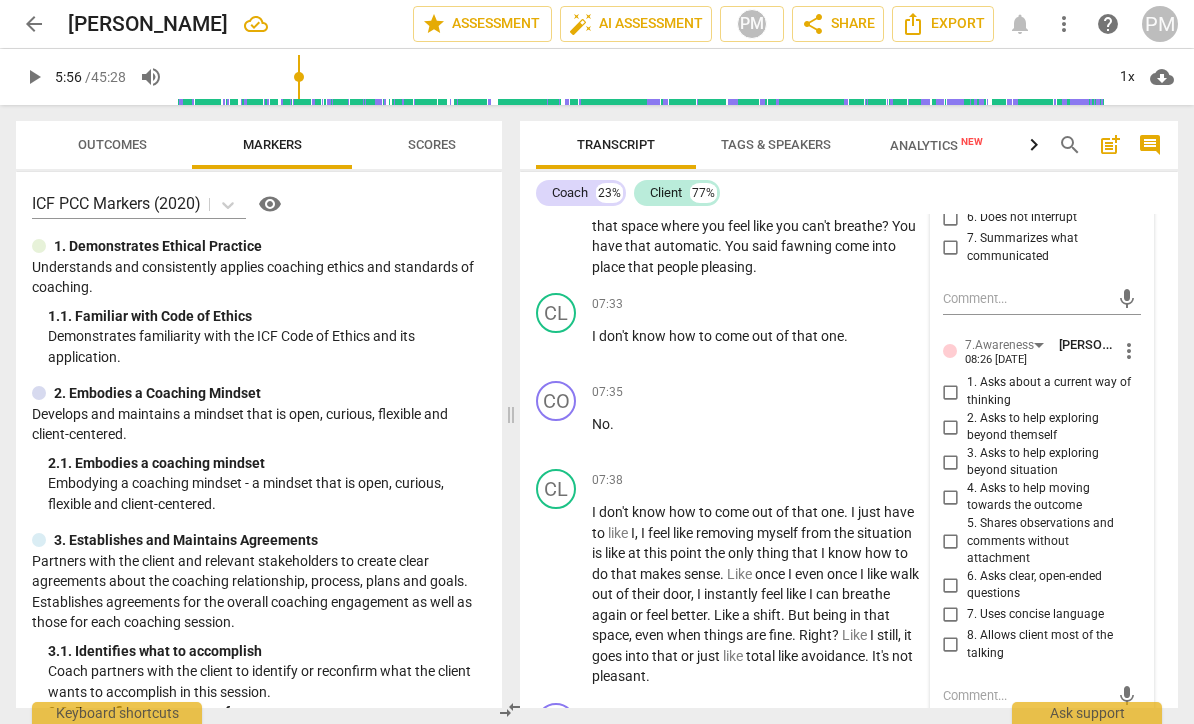 click on "3. Asks to help exploring beyond situation" at bounding box center (1050, 462) 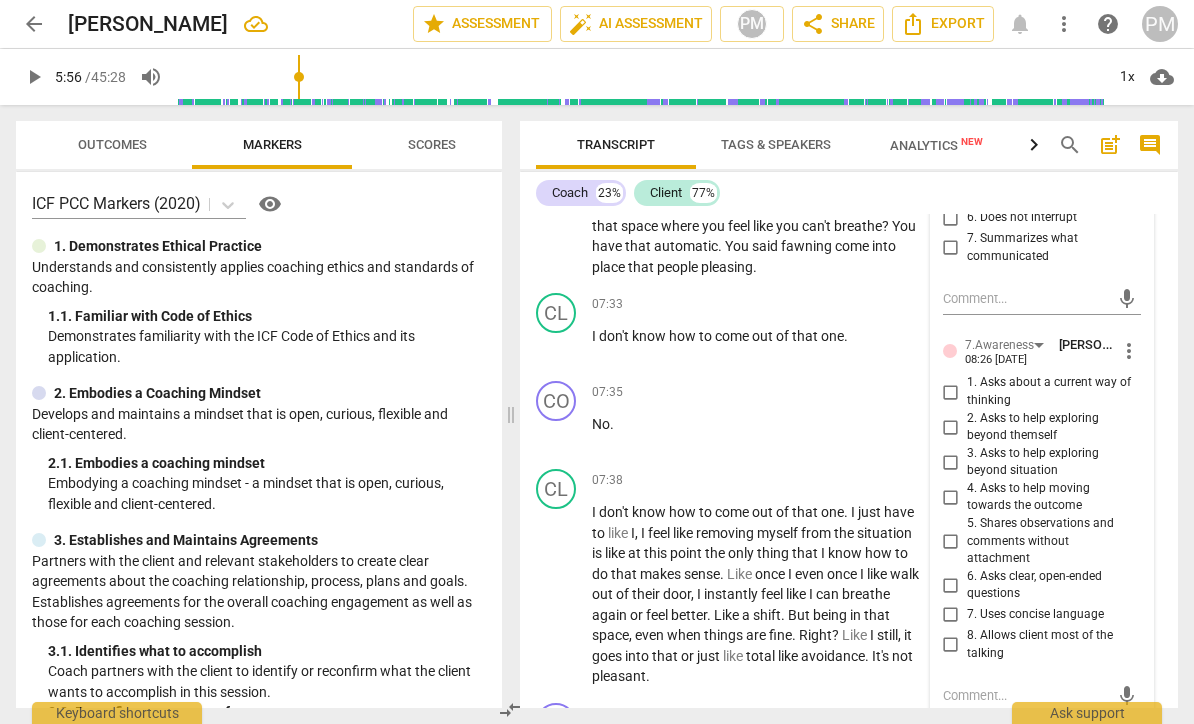 click on "3. Asks to help exploring beyond situation" at bounding box center [951, 462] 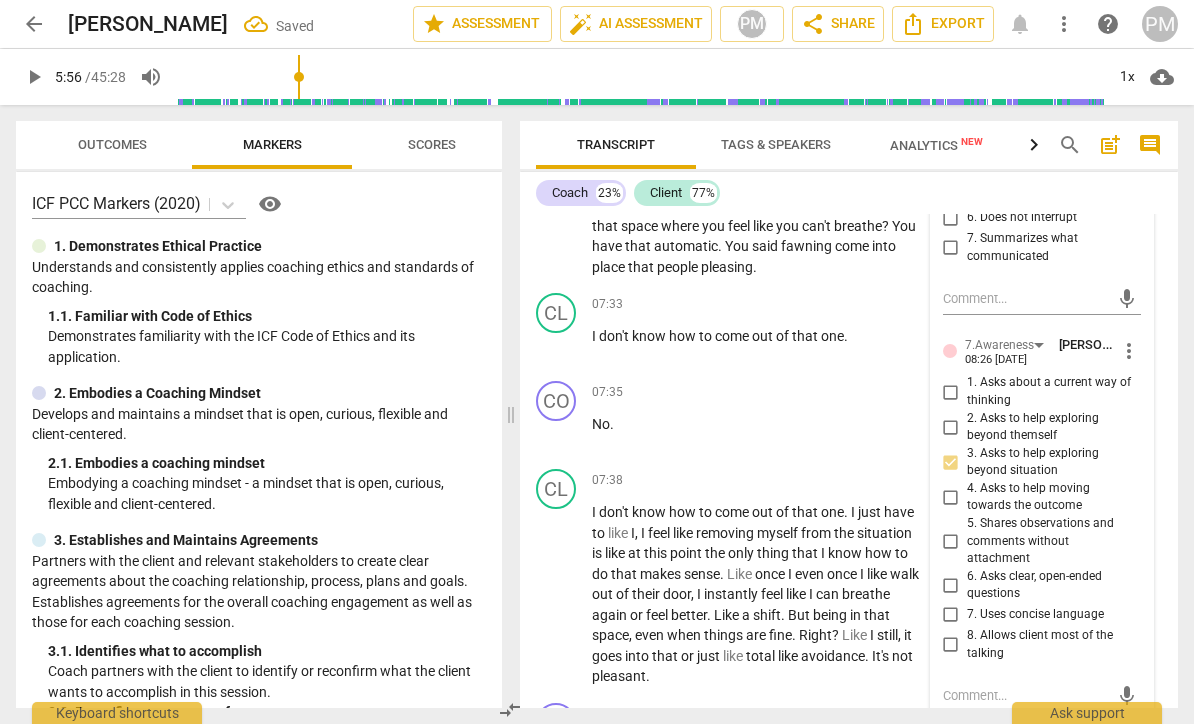 click on "3. Asks to help exploring beyond situation" at bounding box center (1050, 462) 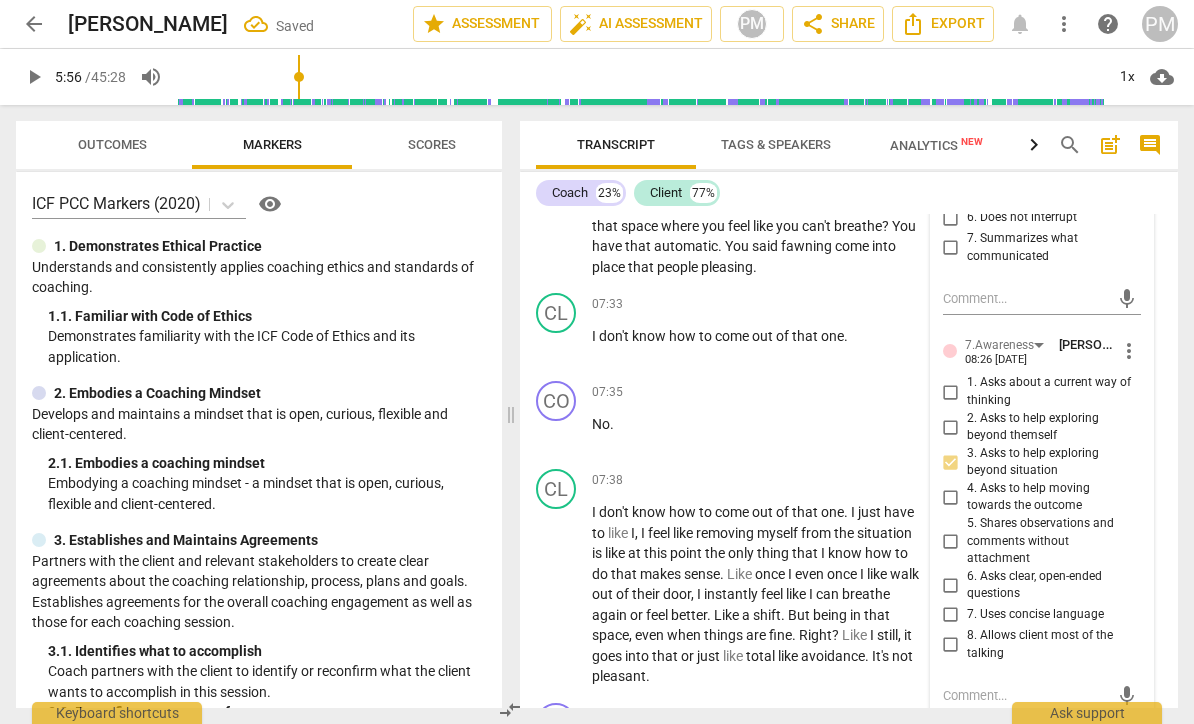 click on "3. Asks to help exploring beyond situation" at bounding box center (951, 462) 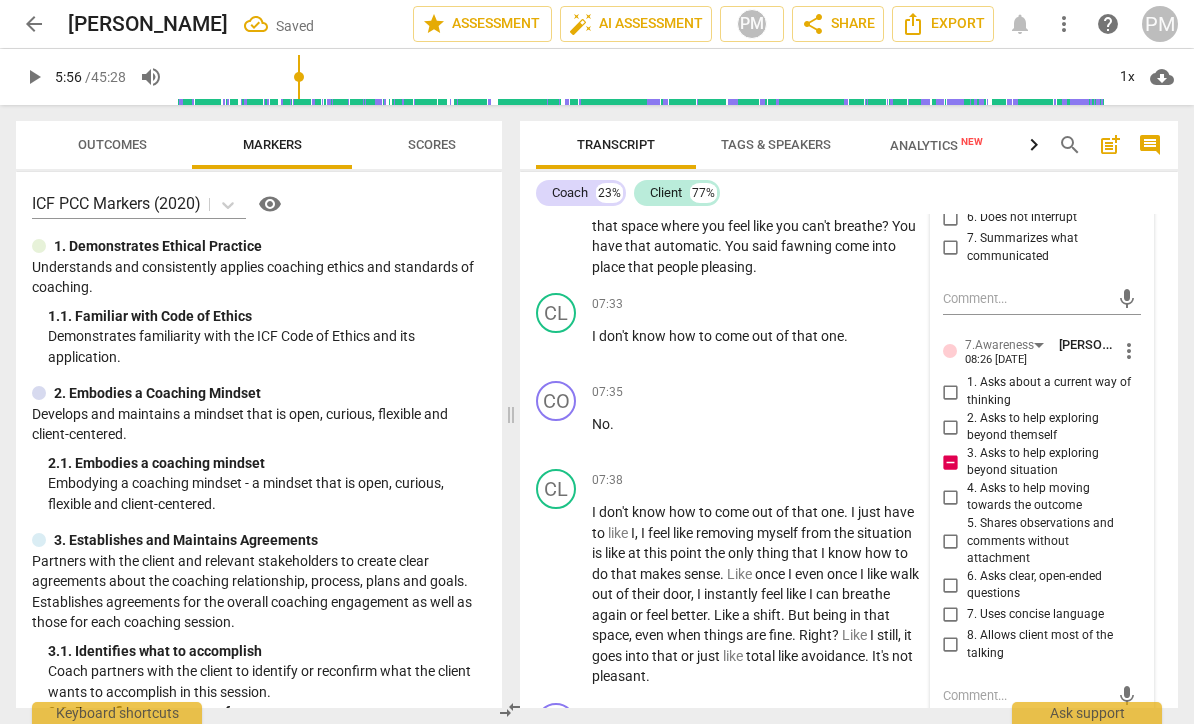 click on "2. Asks to help exploring beyond themself" at bounding box center (1050, 427) 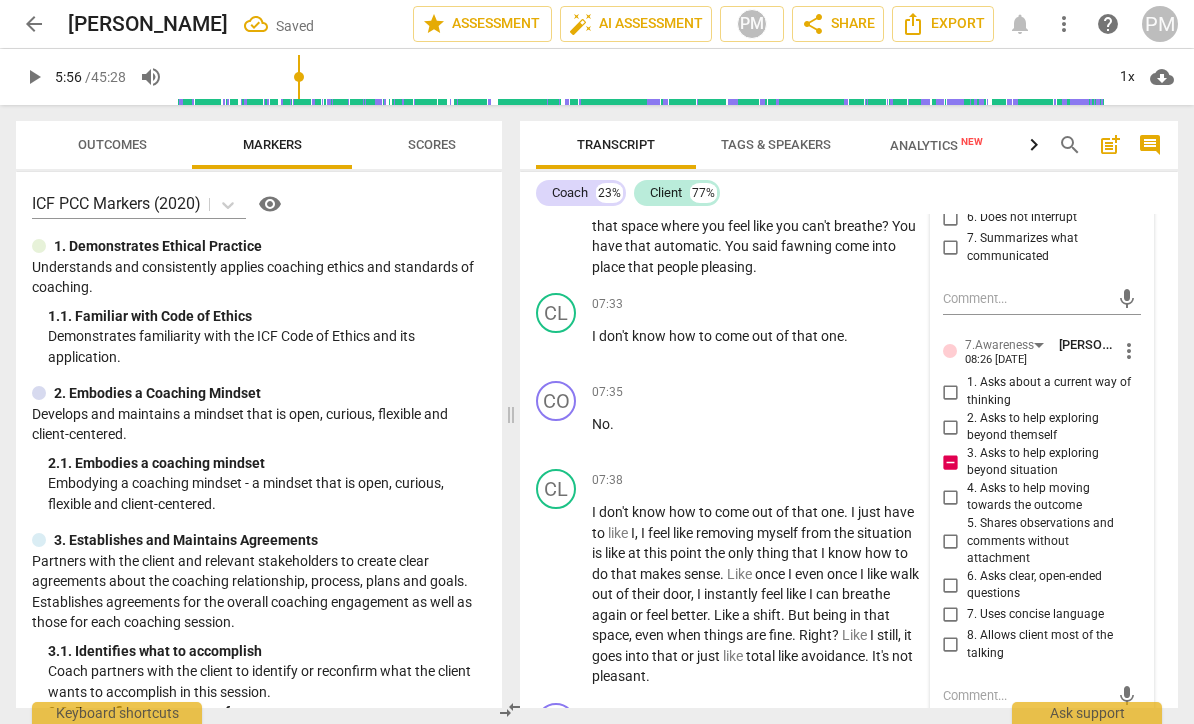 click on "2. Asks to help exploring beyond themself" at bounding box center (951, 427) 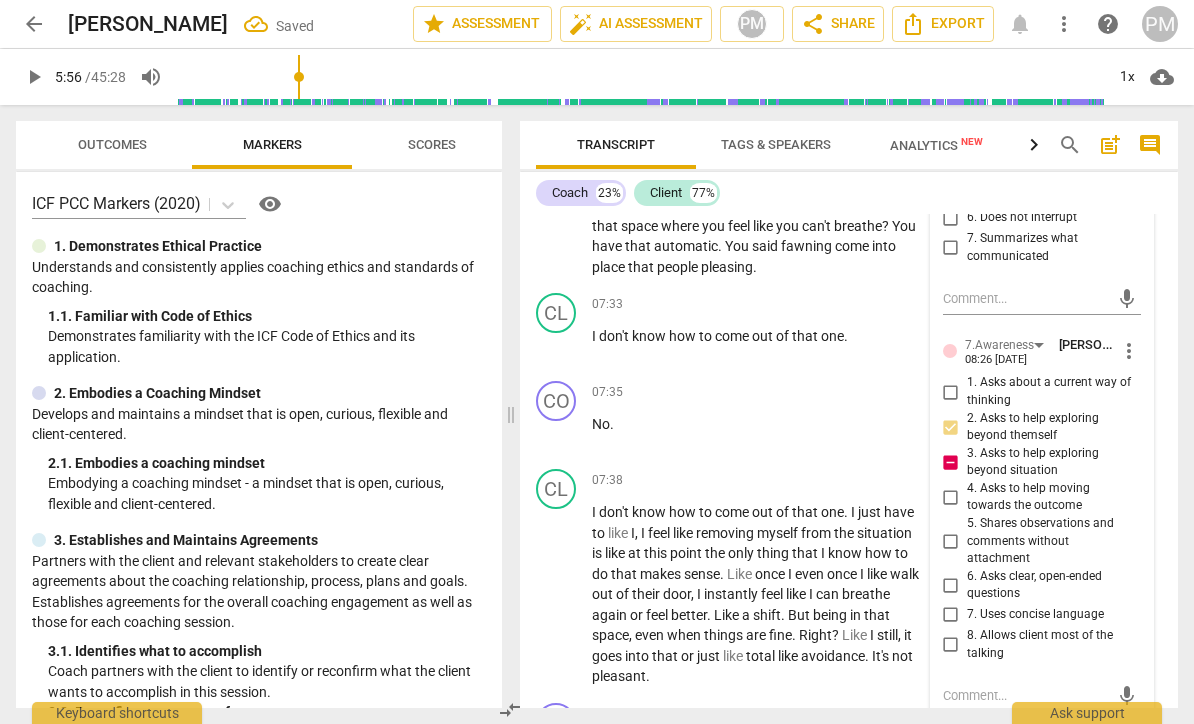 click on "3. Asks to help exploring beyond situation" at bounding box center [1050, 462] 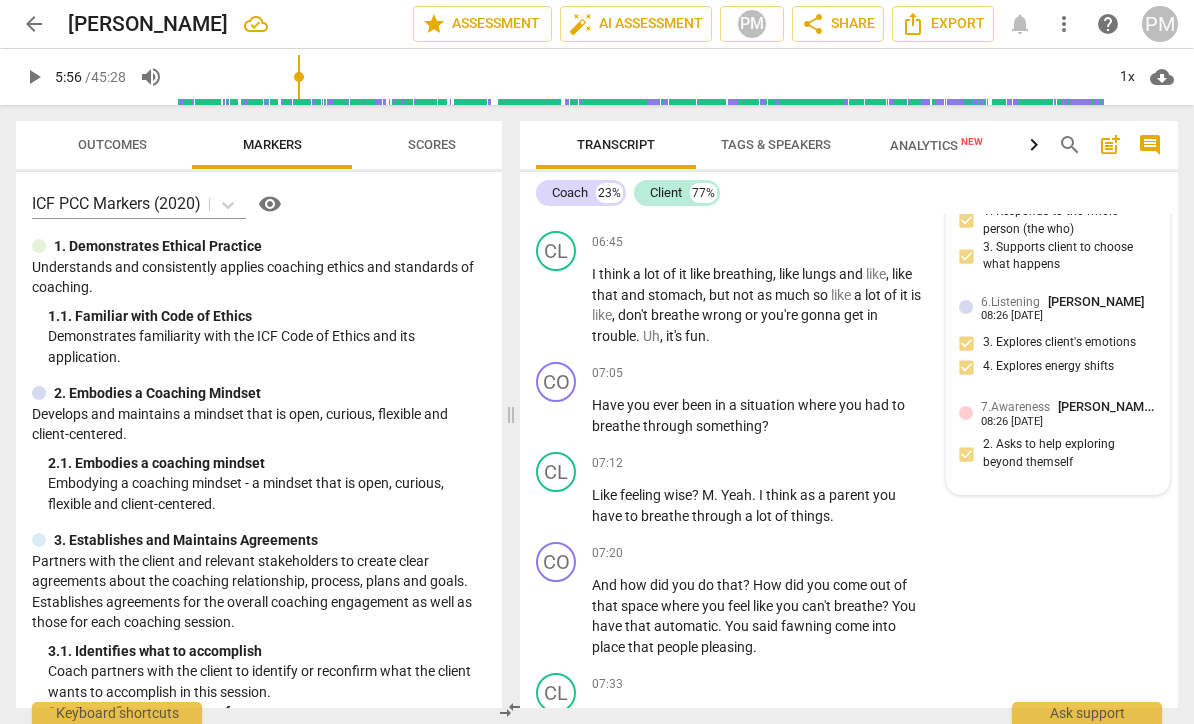 scroll, scrollTop: 3486, scrollLeft: 0, axis: vertical 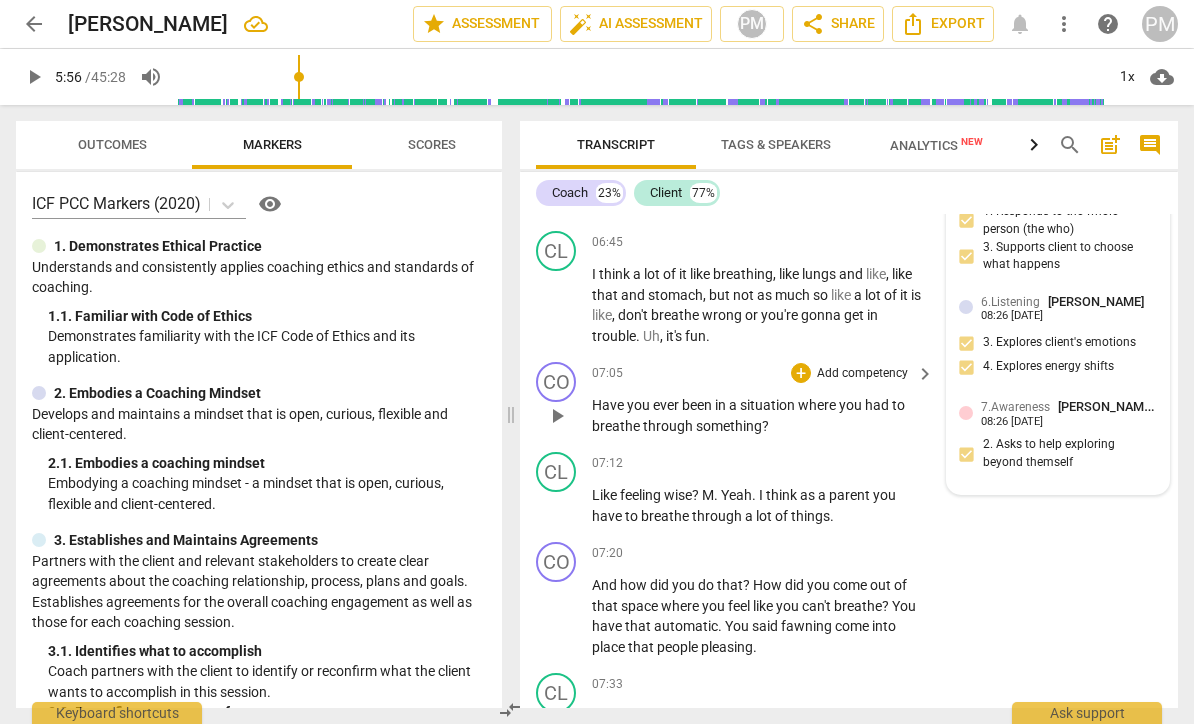 click on "Add competency" at bounding box center [862, 374] 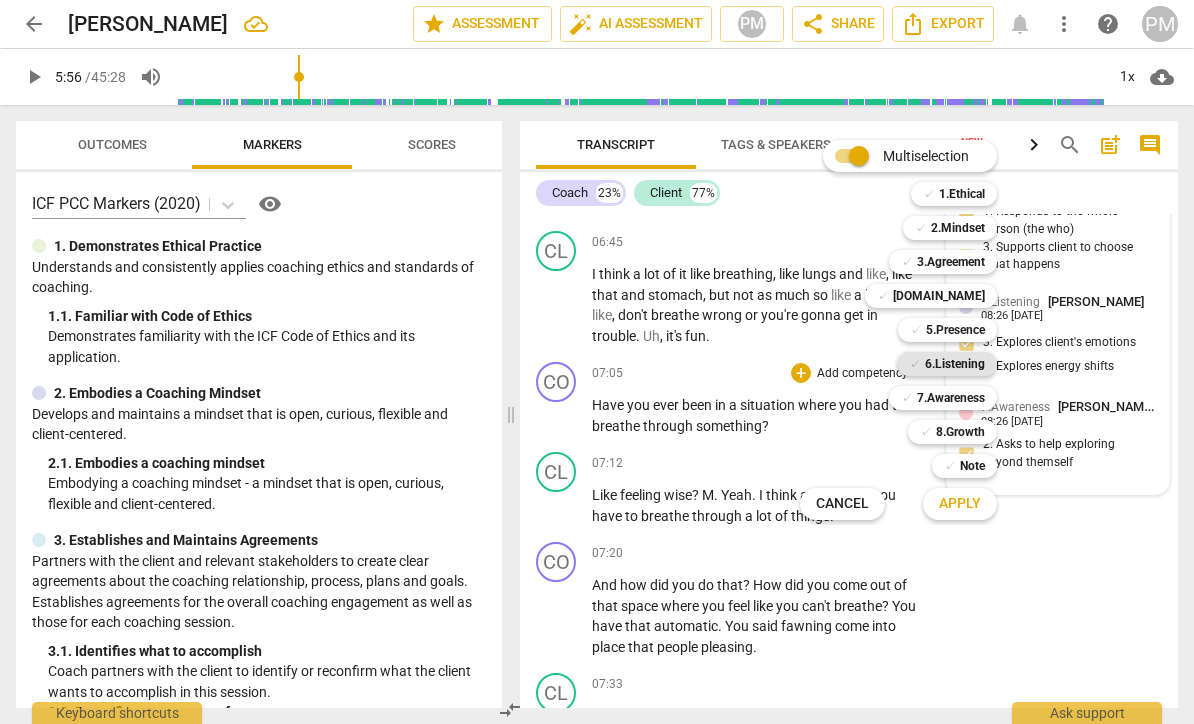 click on "6.Listening" at bounding box center (955, 364) 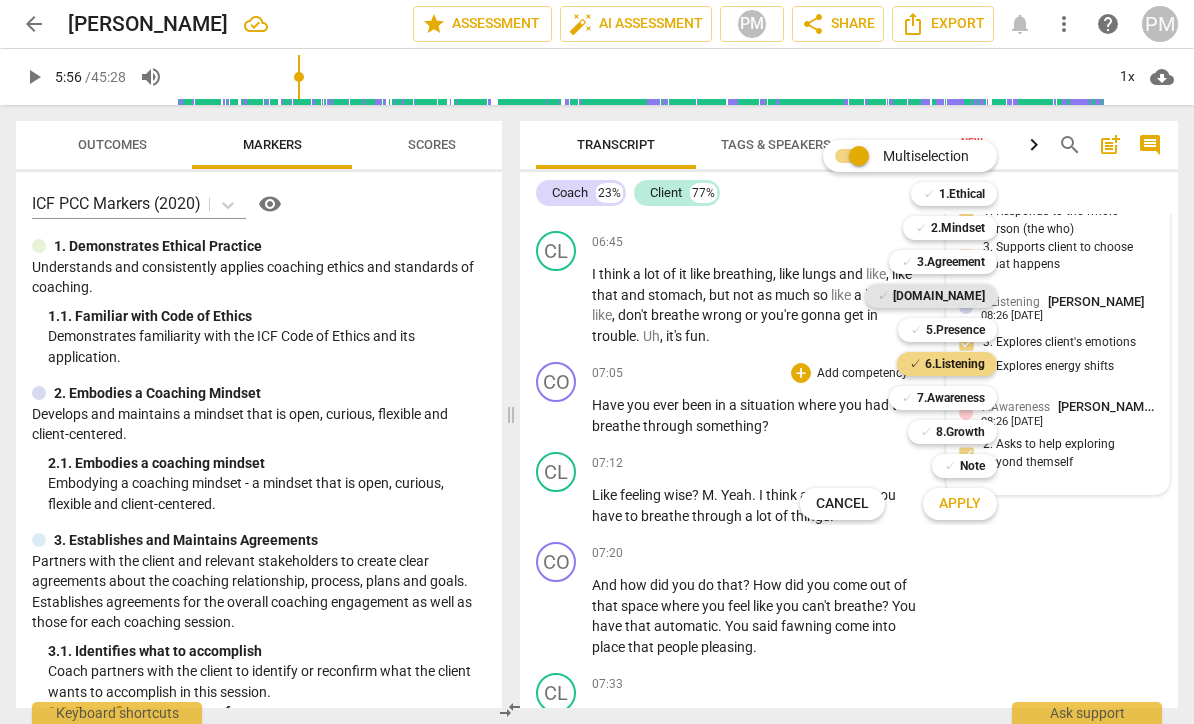 click on "[DOMAIN_NAME]" at bounding box center [939, 296] 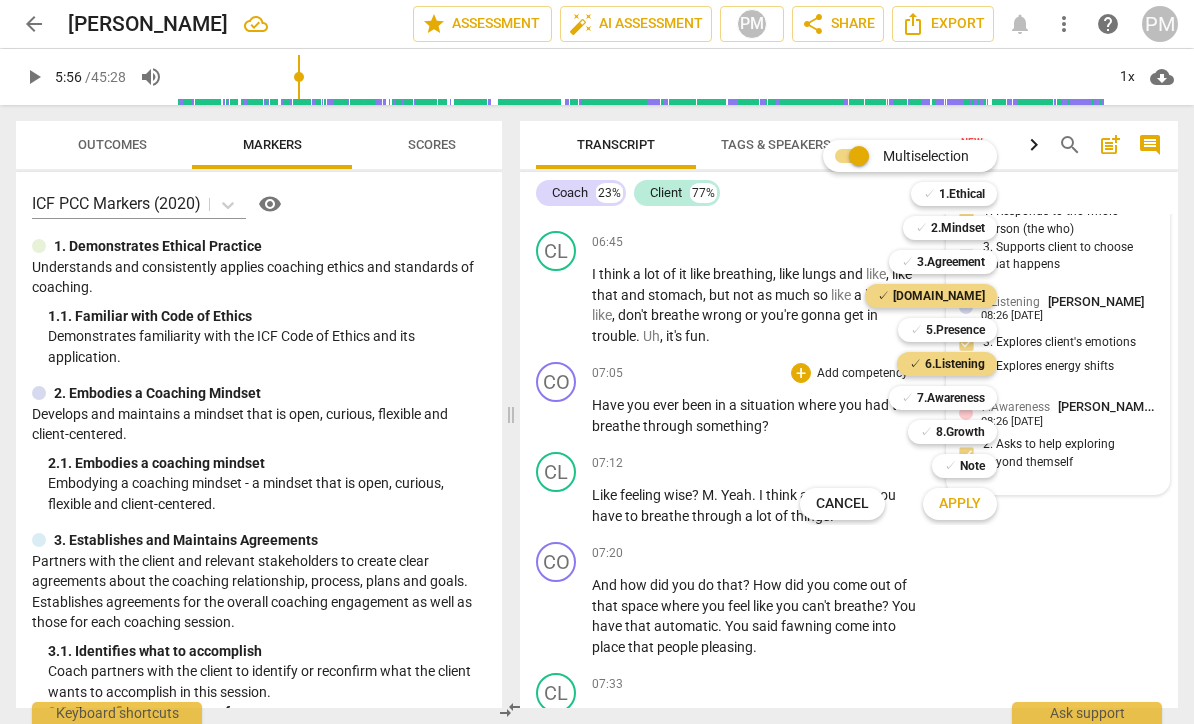 click on "Apply" at bounding box center (960, 504) 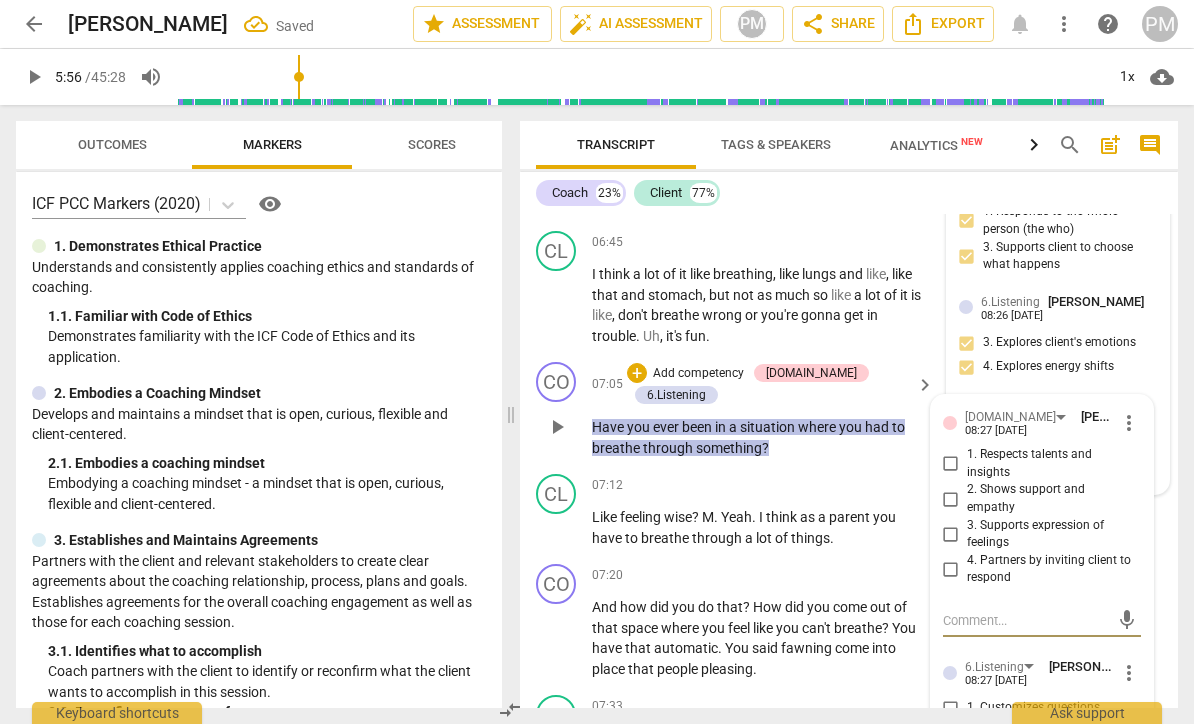 click on "2. Shows support and empathy" at bounding box center (951, 499) 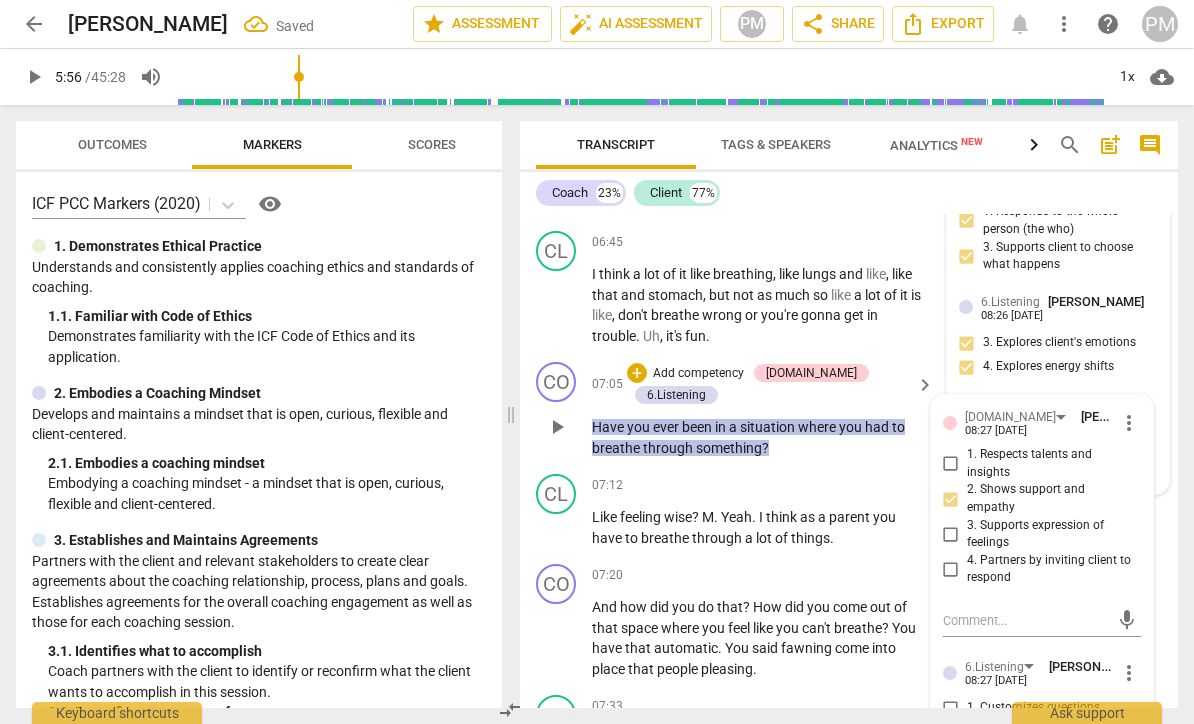 click on "1. Respects talents and insights" at bounding box center (1050, 463) 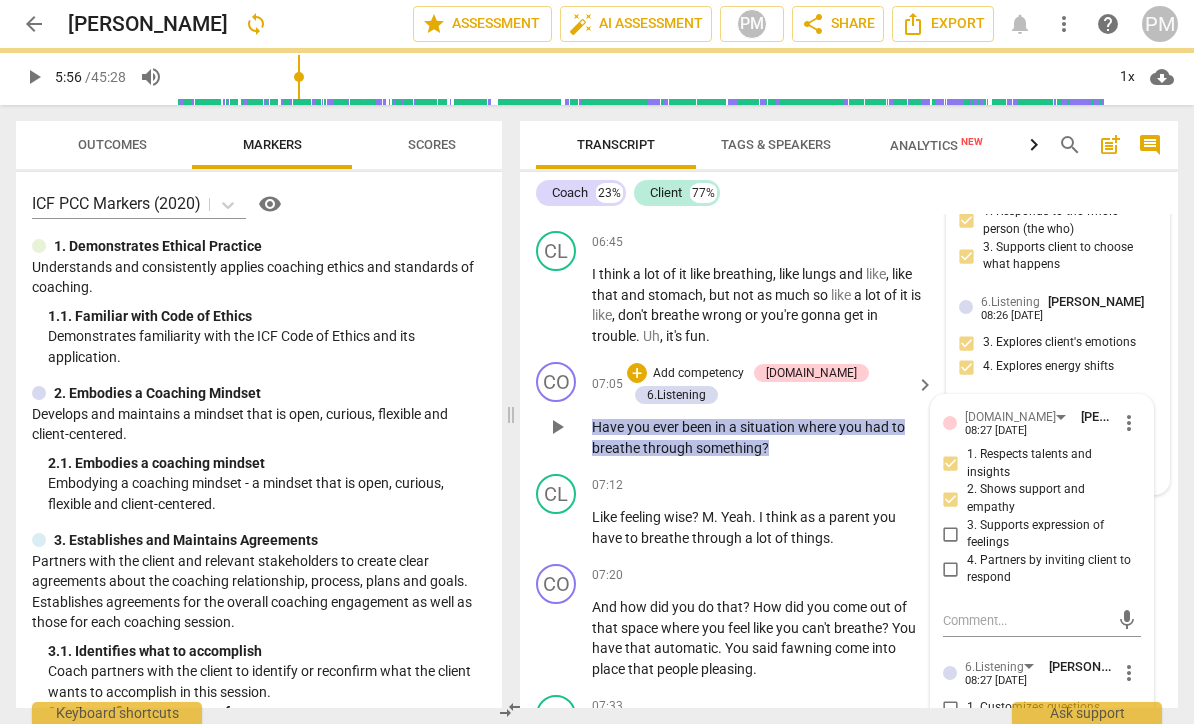 click on "3. Supports expression of feelings" at bounding box center [951, 534] 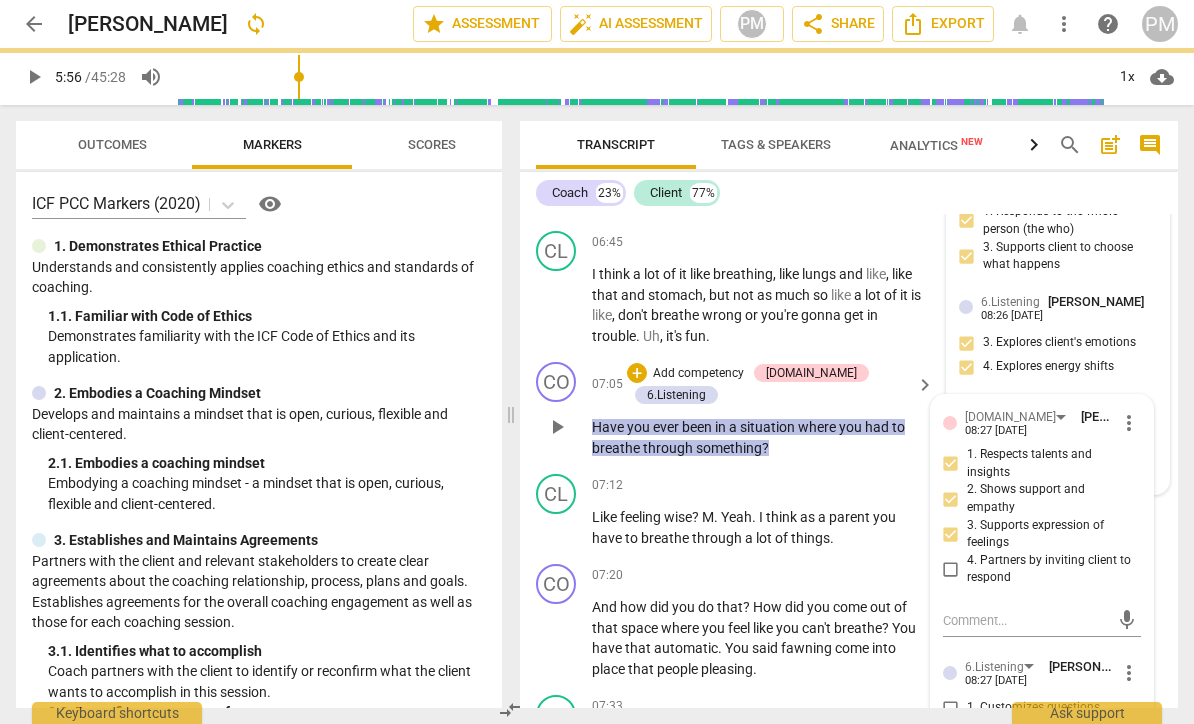 click on "1. Respects talents and insights" at bounding box center [951, 464] 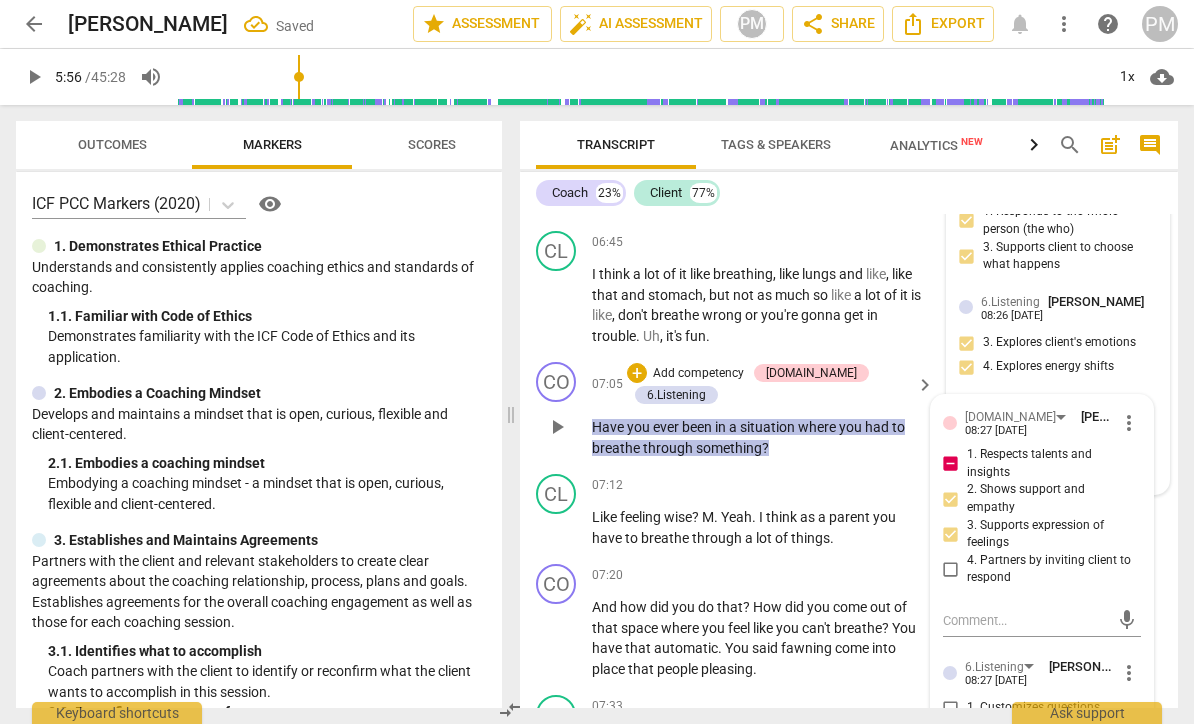 click on "1. Respects talents and insights" at bounding box center [951, 464] 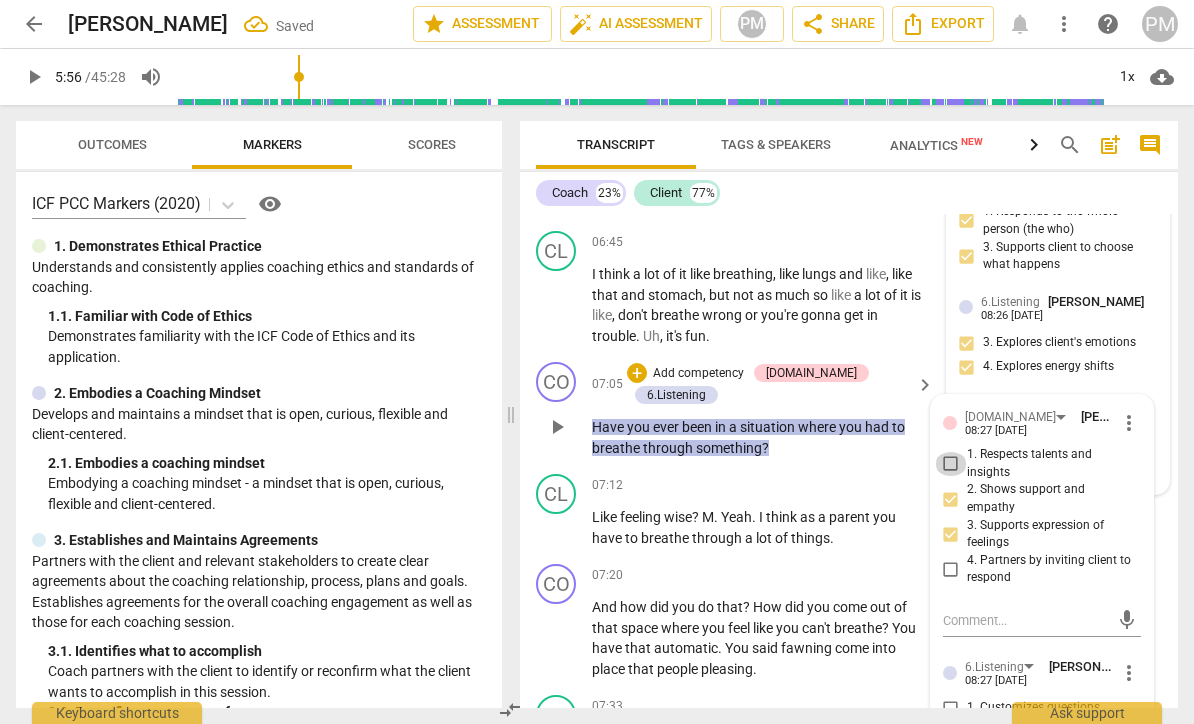 click on "1. Respects talents and insights" at bounding box center [951, 464] 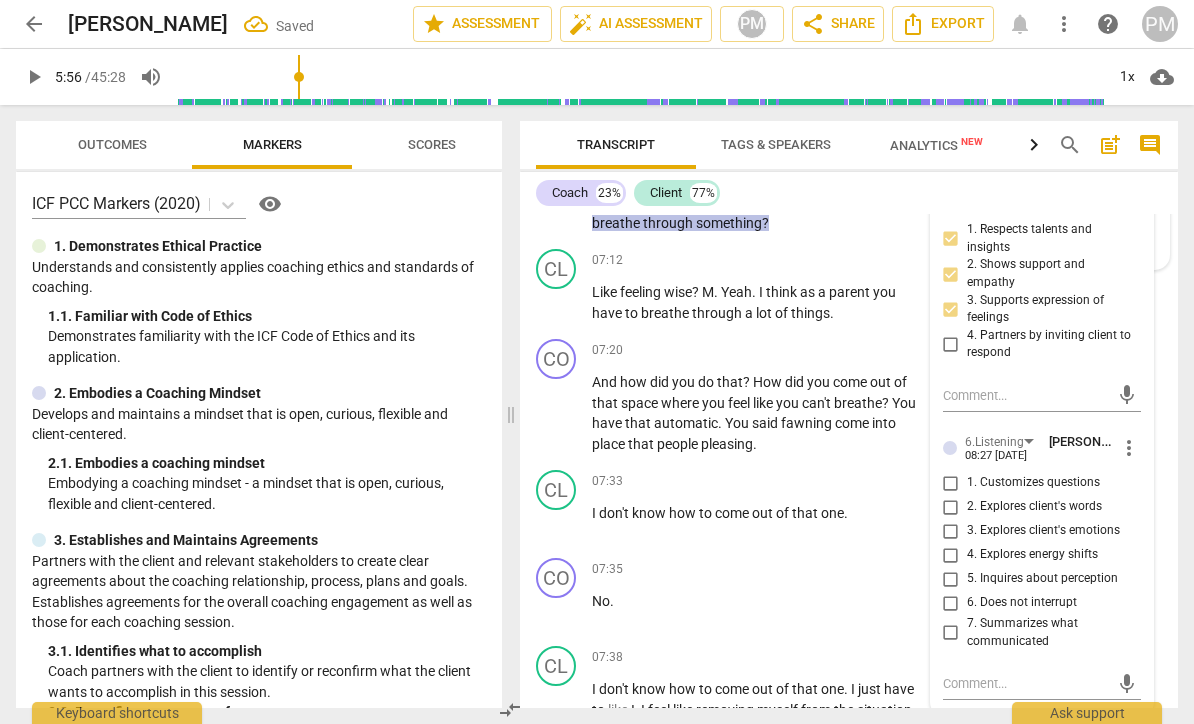 scroll, scrollTop: 3712, scrollLeft: 0, axis: vertical 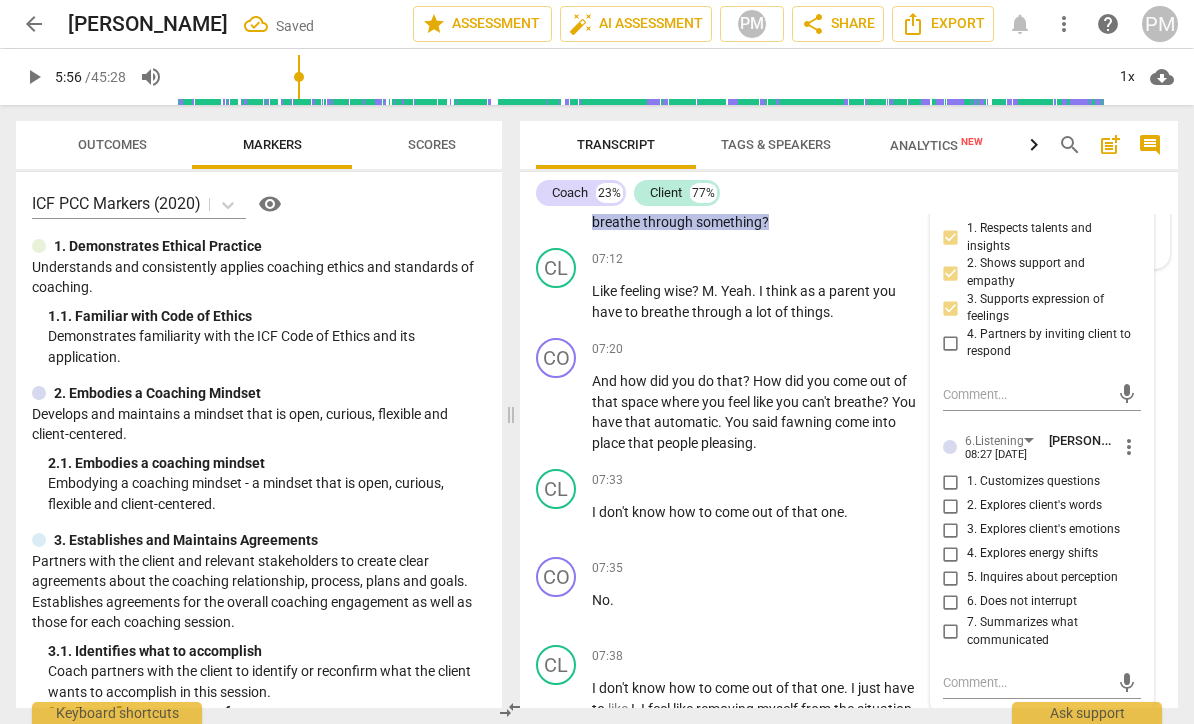 click on "4. Explores energy shifts" at bounding box center (1032, 554) 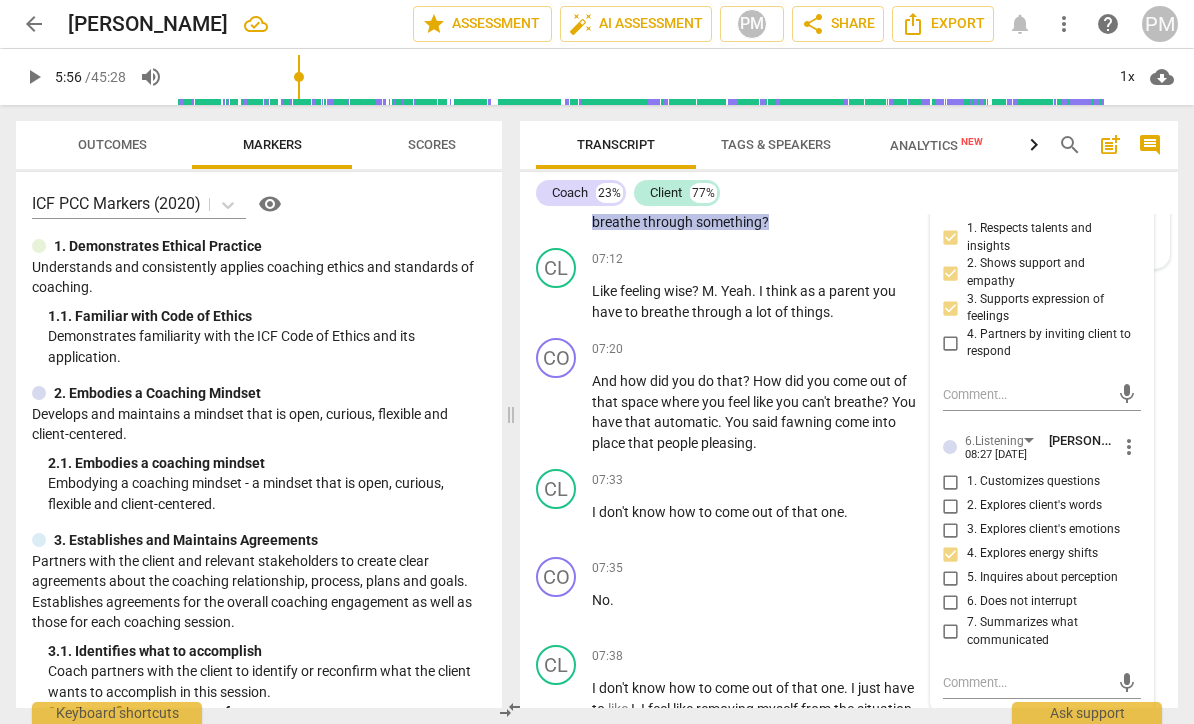 click on "5. Inquires about perception" at bounding box center (1042, 578) 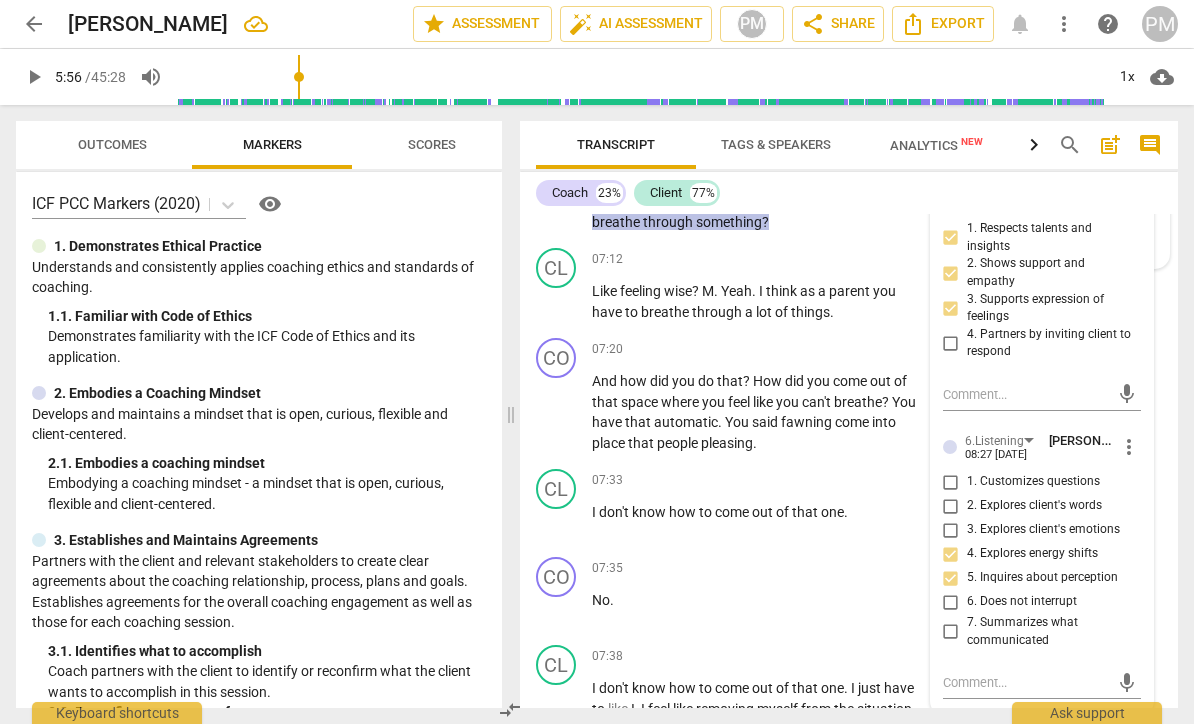 click on "7. Summarizes what communicated" at bounding box center (1050, 631) 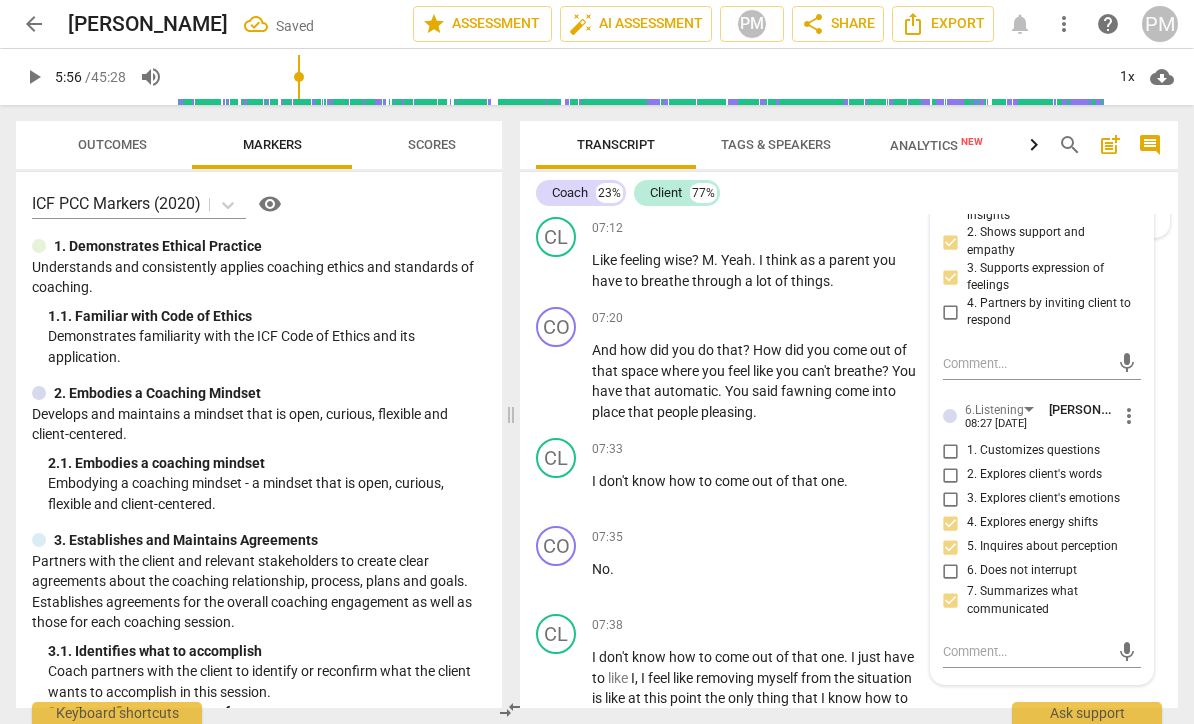 scroll, scrollTop: 3743, scrollLeft: 0, axis: vertical 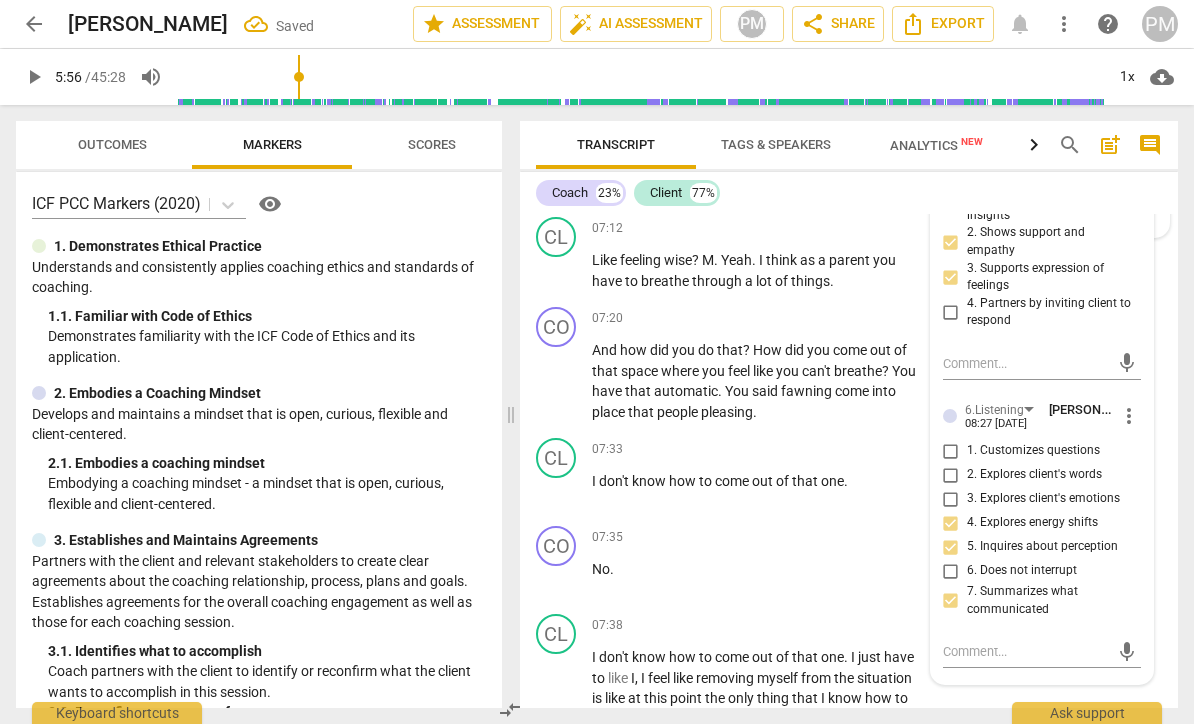click on "3. Explores client's emotions" at bounding box center [1043, 499] 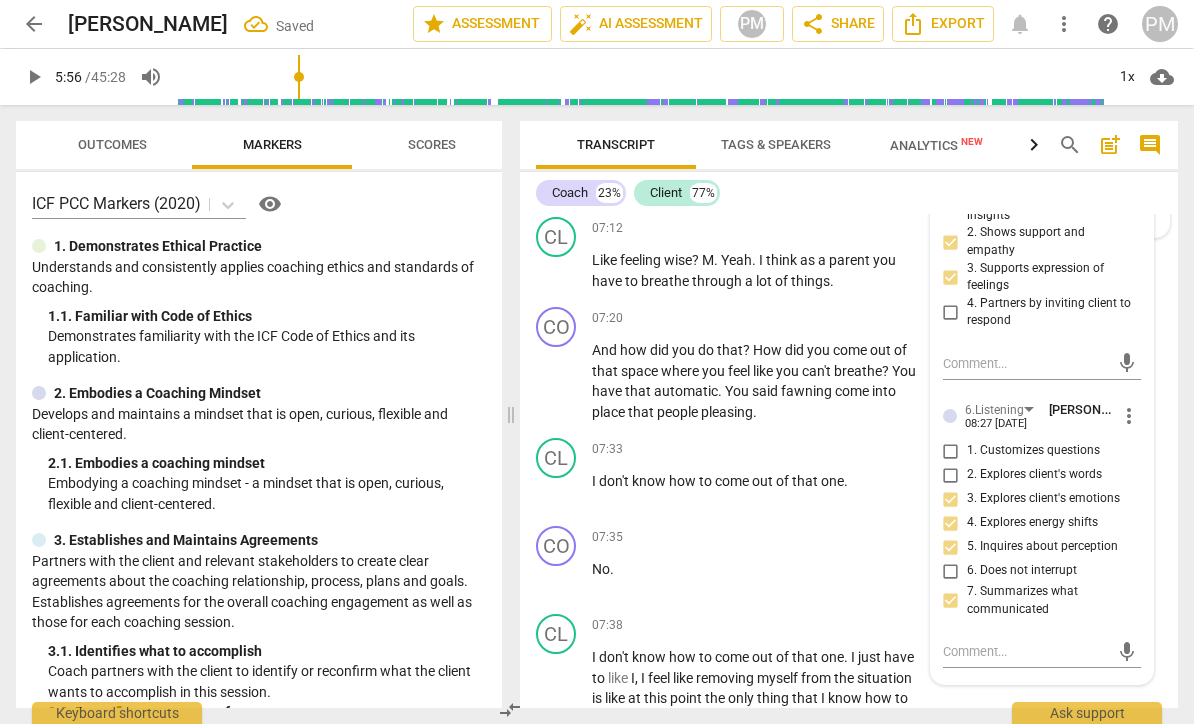 click on "5. Inquires about perception" at bounding box center [1042, 547] 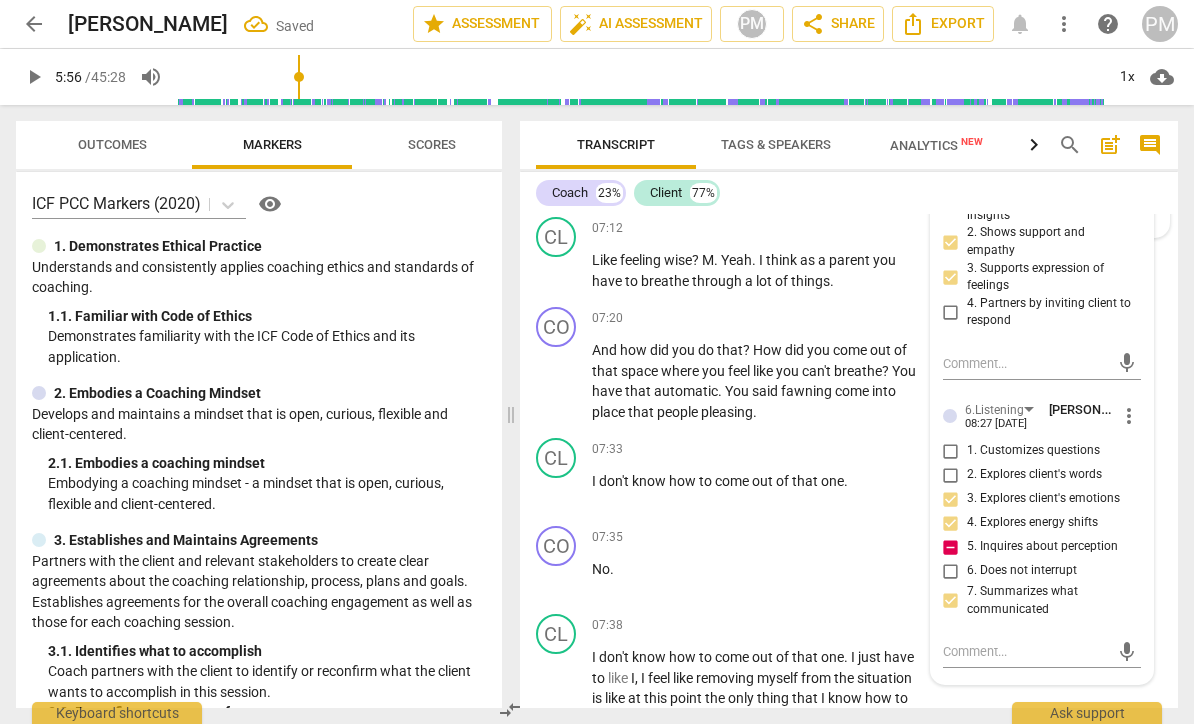 click on "5. Inquires about perception" at bounding box center [1042, 547] 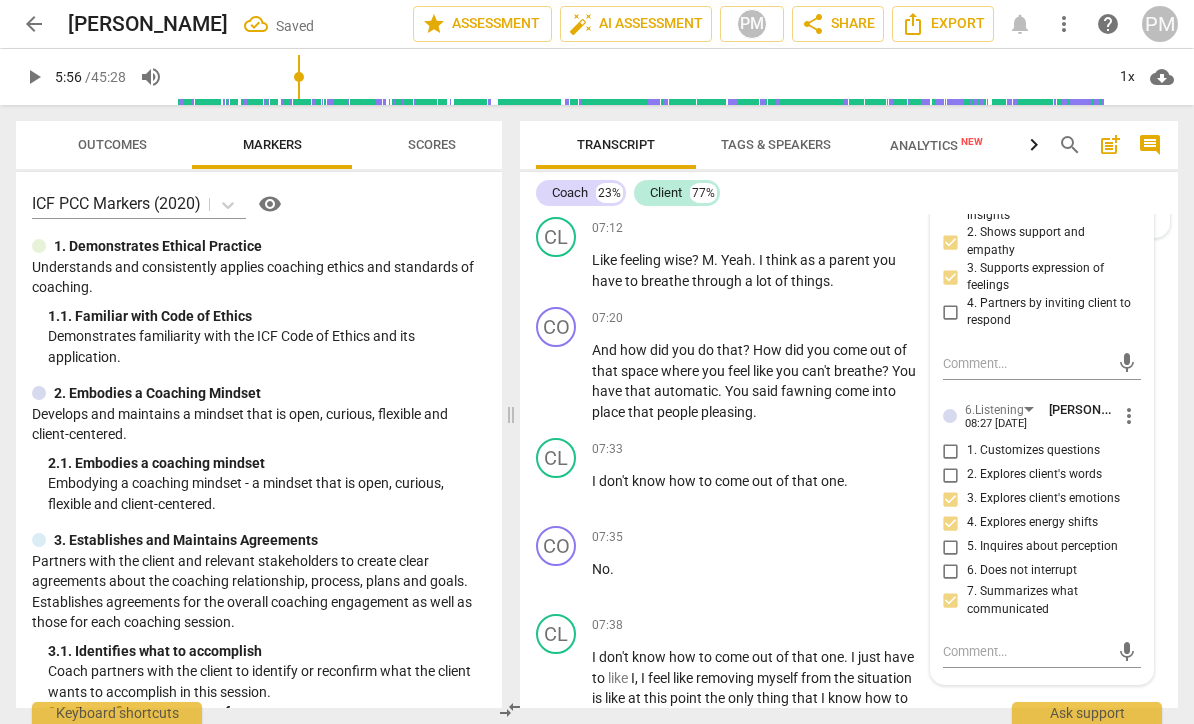 click on "5. Inquires about perception" at bounding box center (1042, 547) 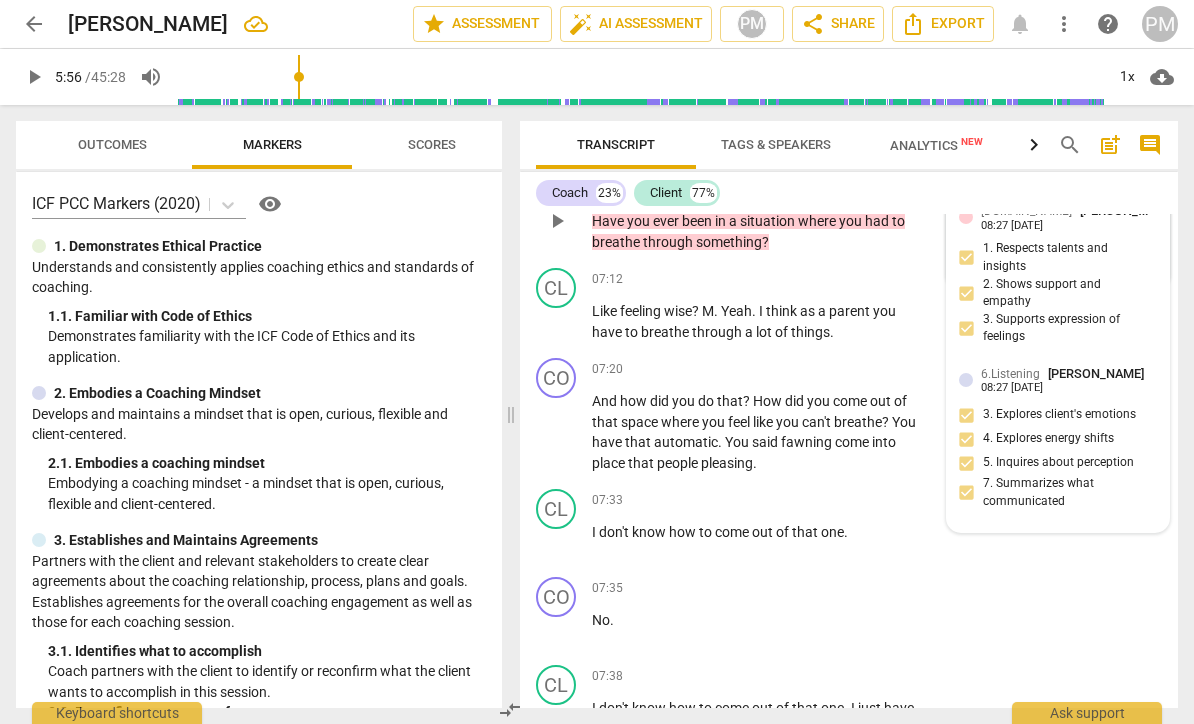 scroll, scrollTop: 3696, scrollLeft: 0, axis: vertical 